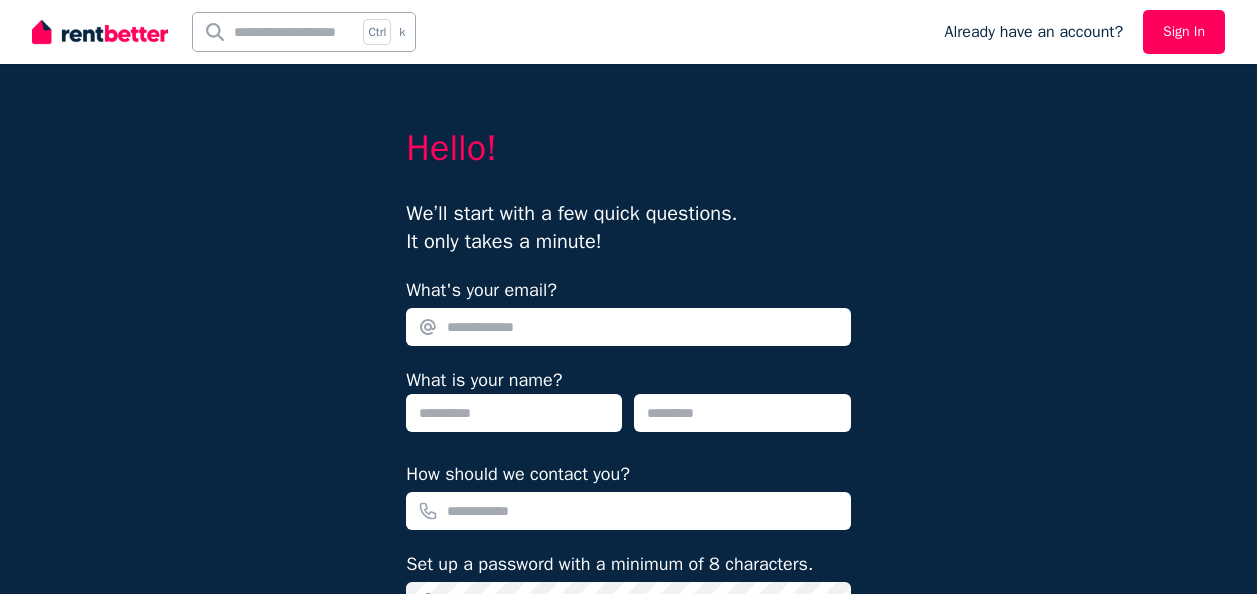 scroll, scrollTop: 0, scrollLeft: 0, axis: both 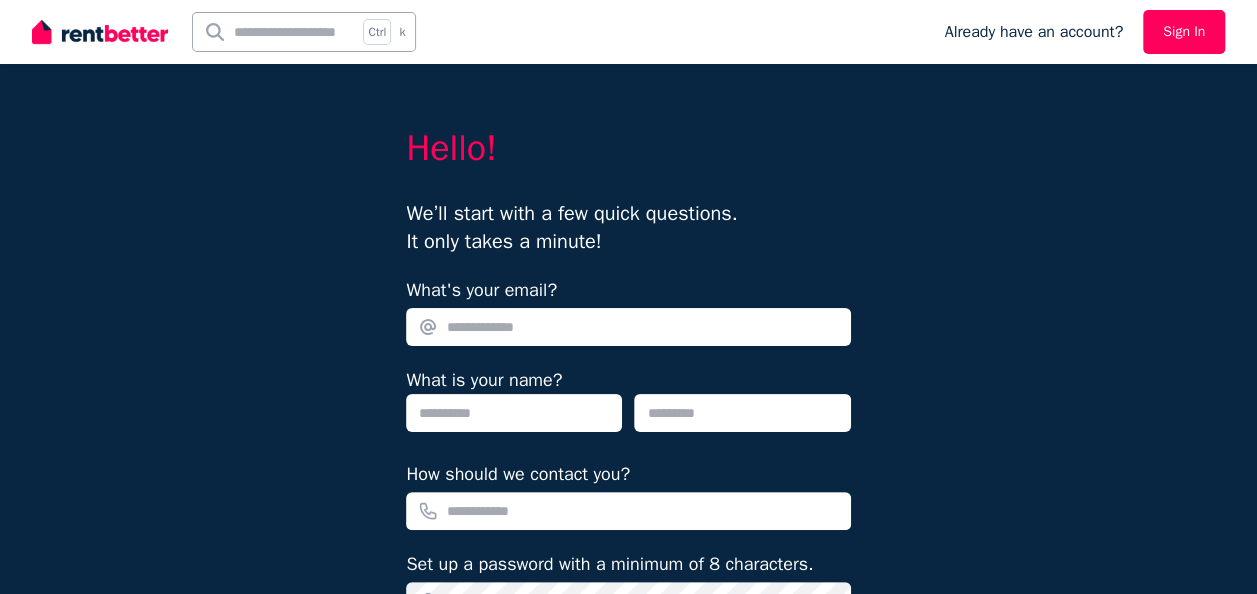 click on "What's your email?" at bounding box center (628, 327) 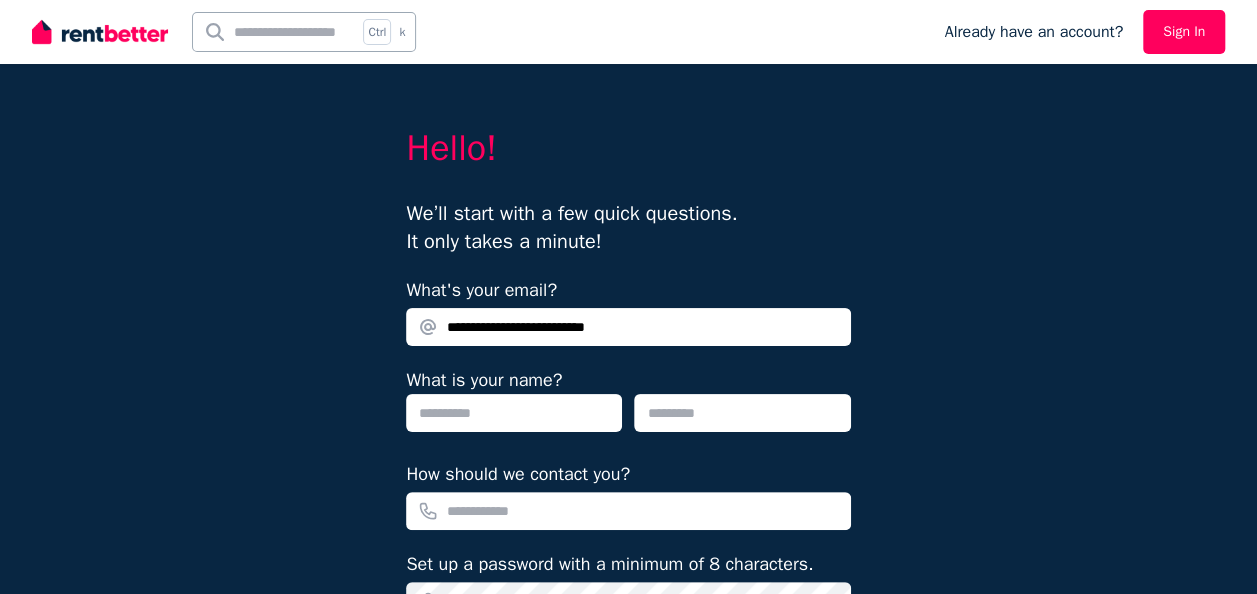 type on "**********" 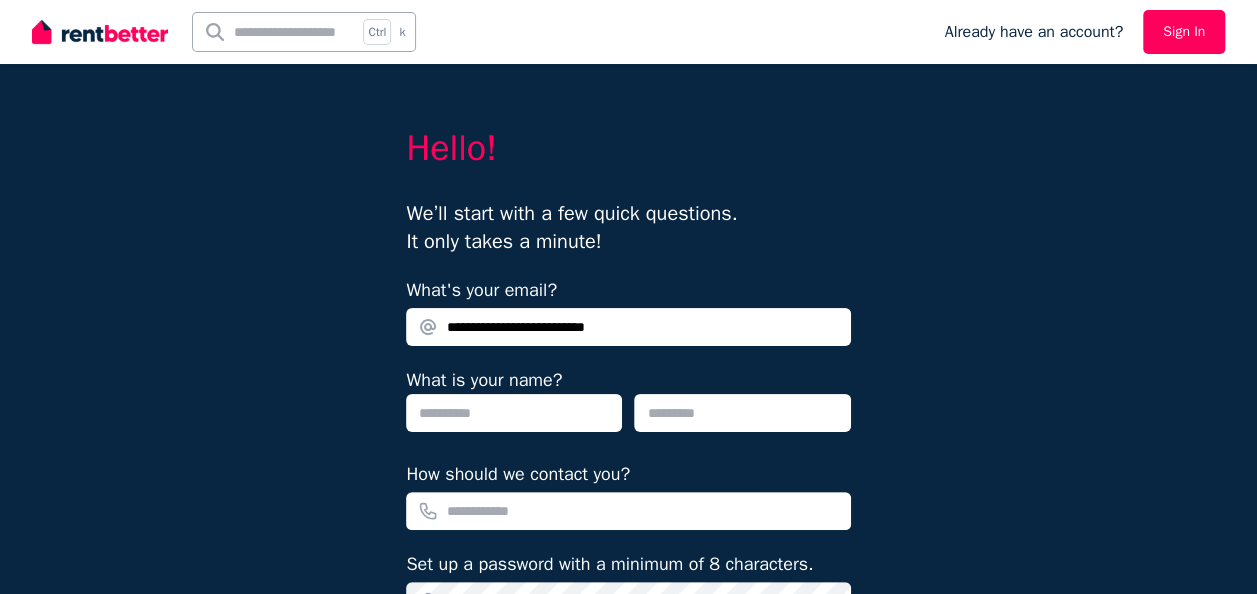 type on "****" 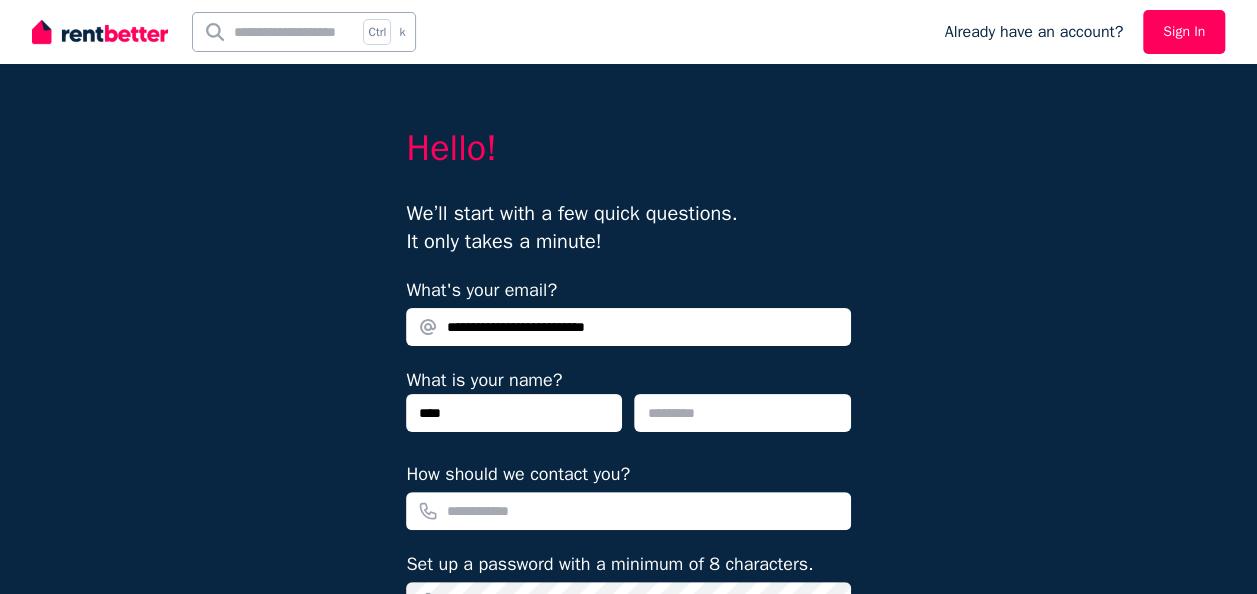 type on "**********" 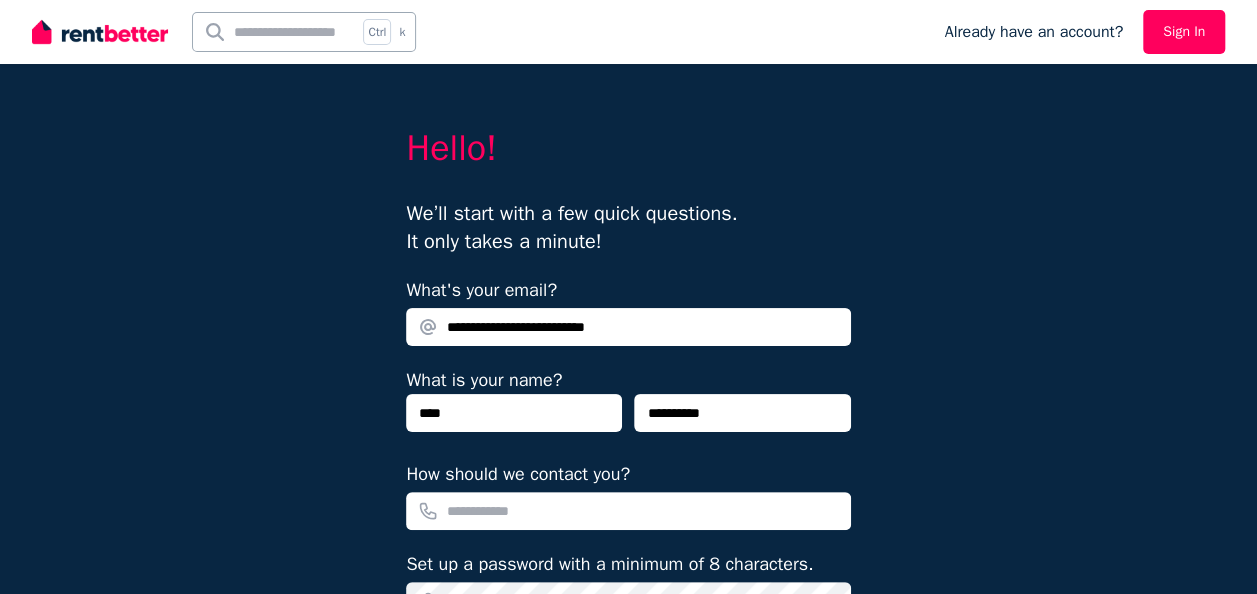 type on "**********" 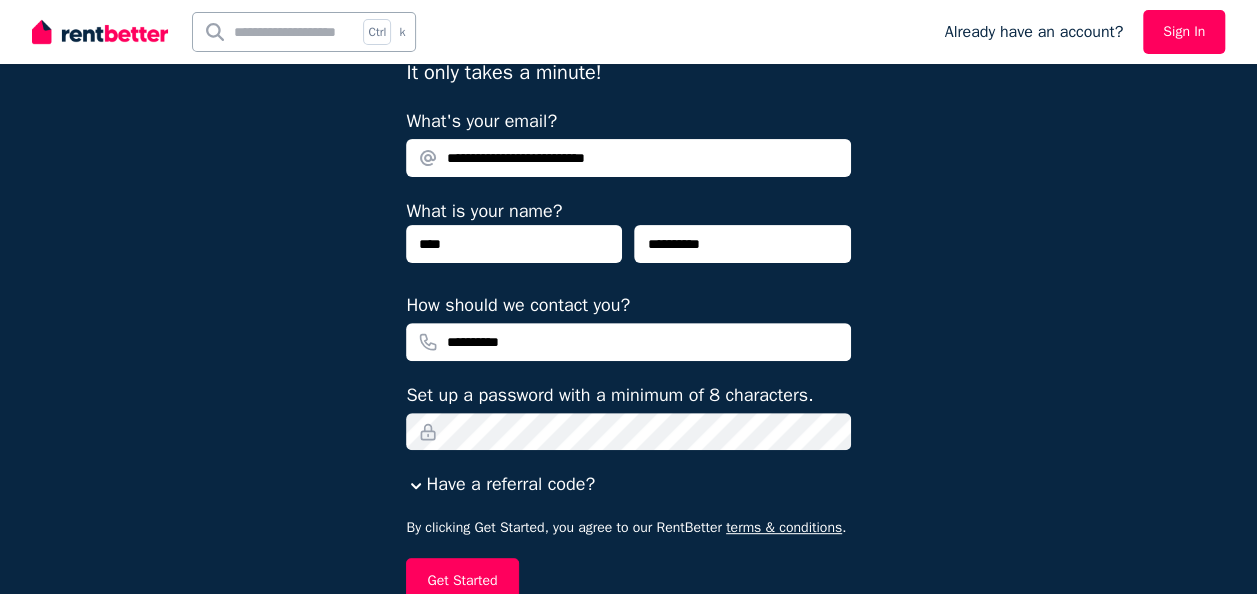 scroll, scrollTop: 200, scrollLeft: 0, axis: vertical 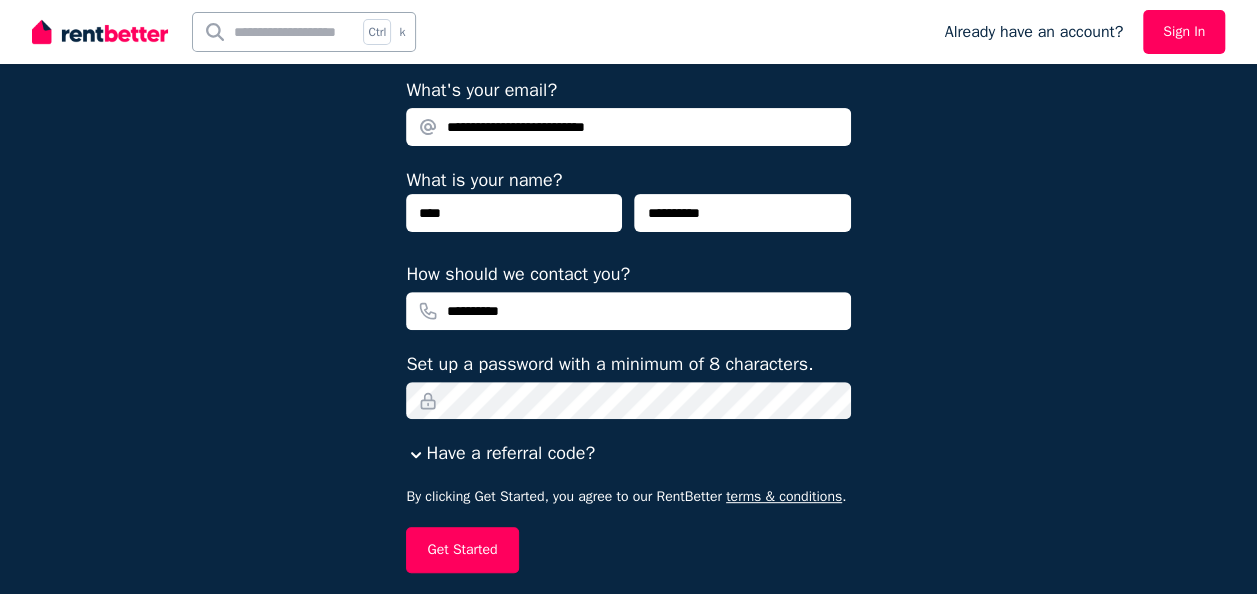click on "Sign In" at bounding box center [1184, 32] 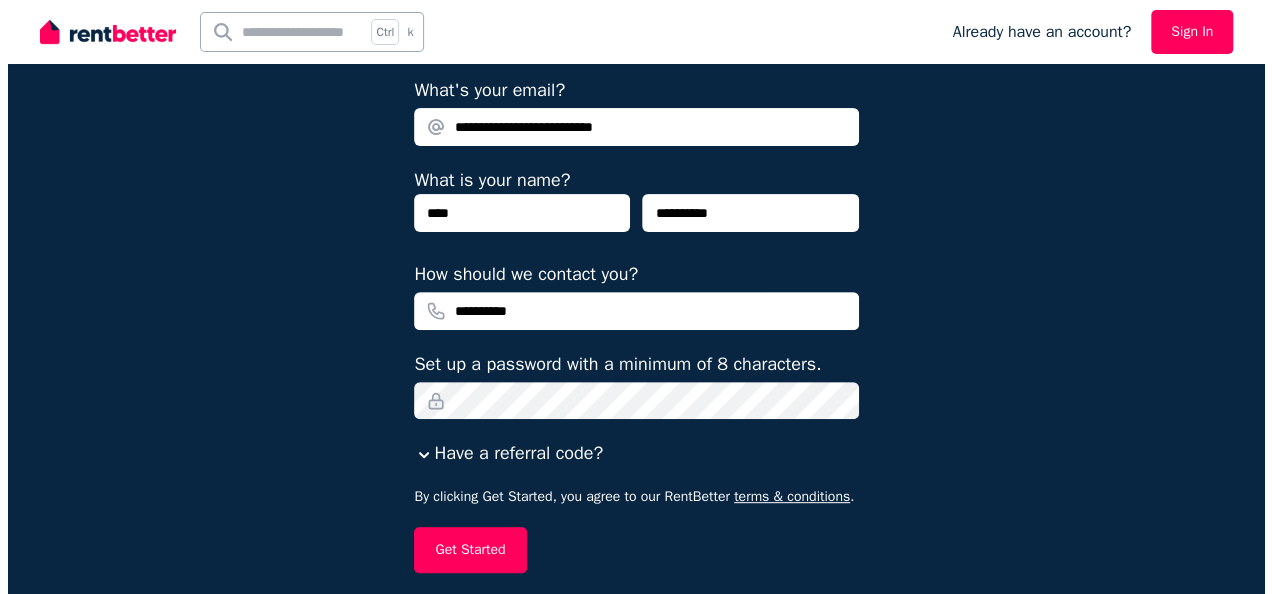 scroll, scrollTop: 0, scrollLeft: 0, axis: both 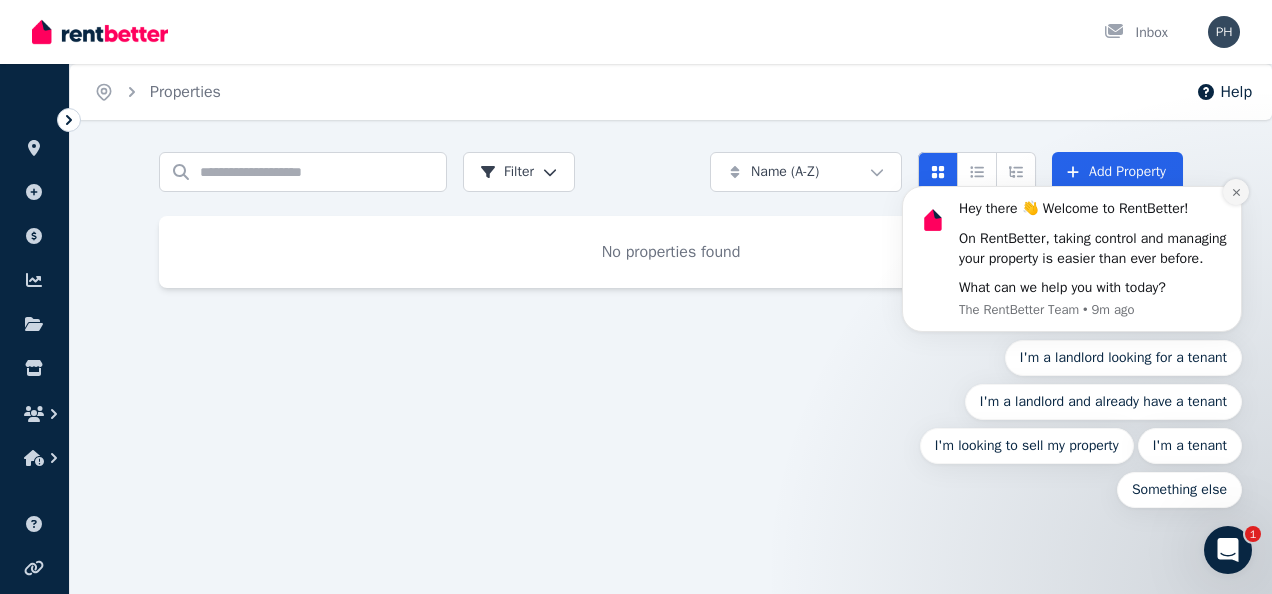 click 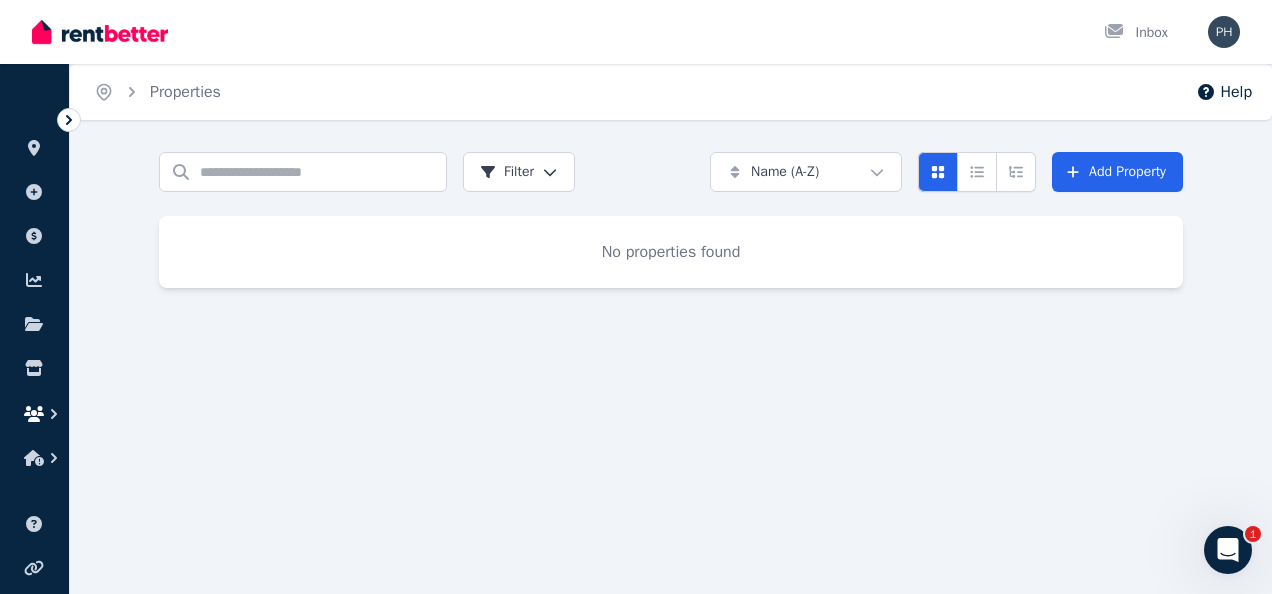 click 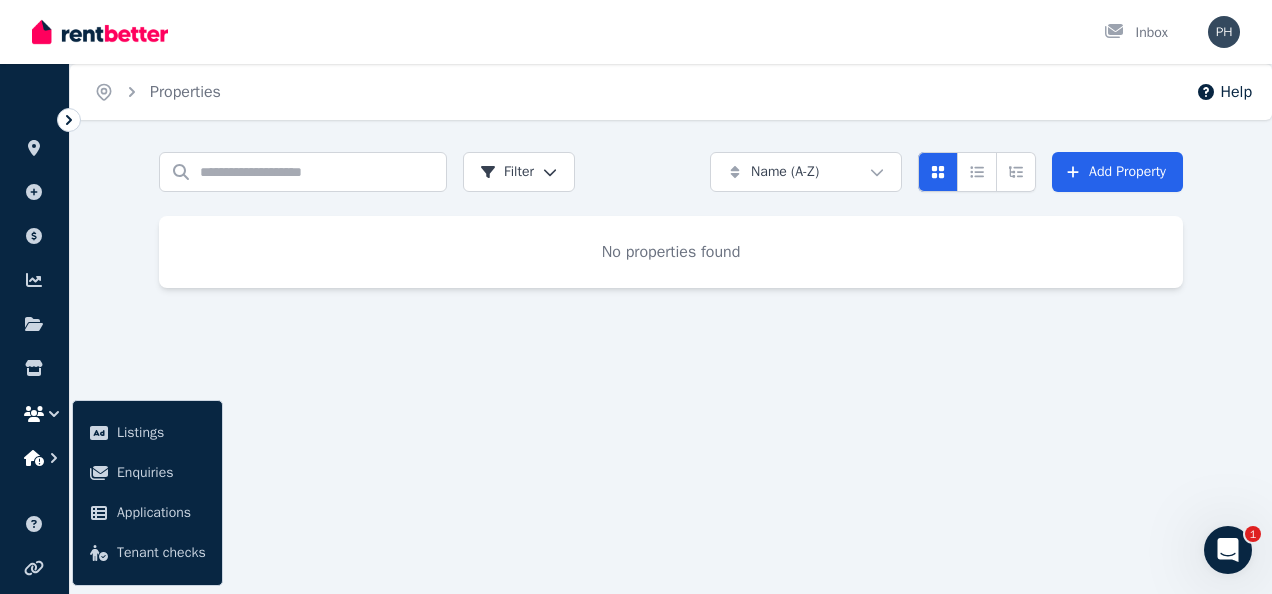 click 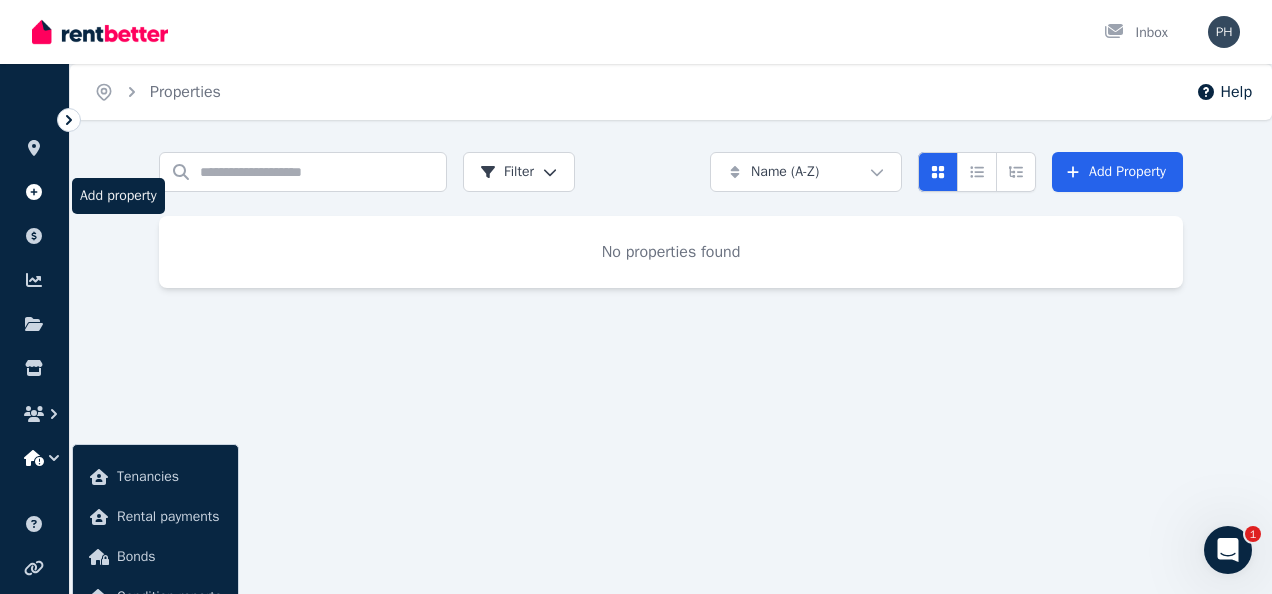click 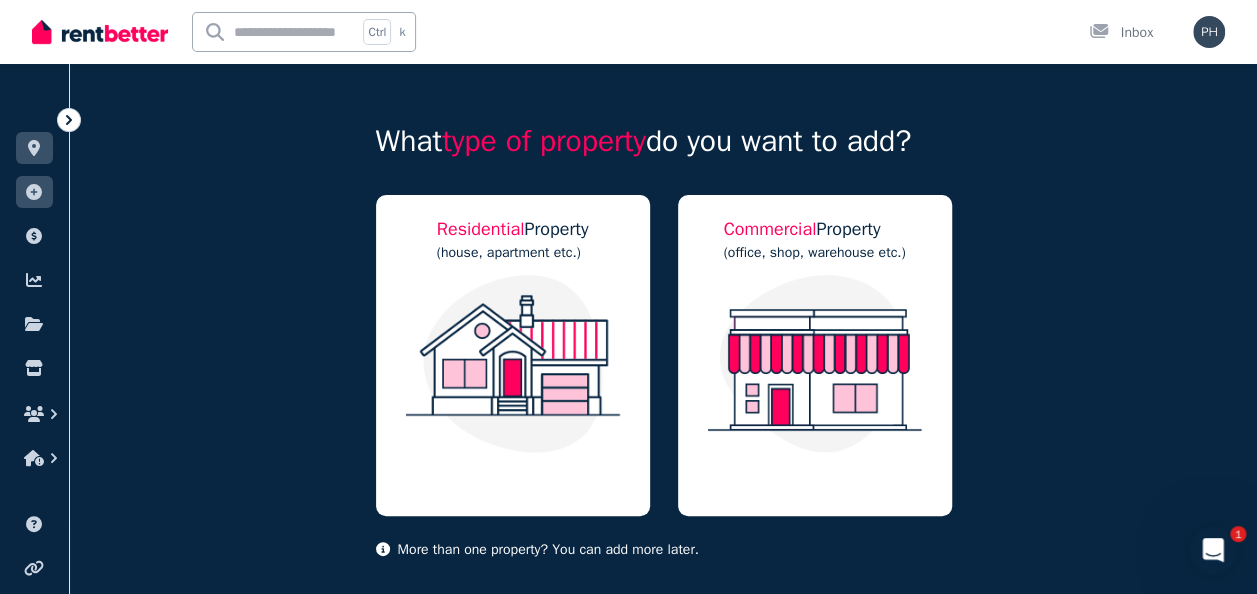 scroll, scrollTop: 100, scrollLeft: 0, axis: vertical 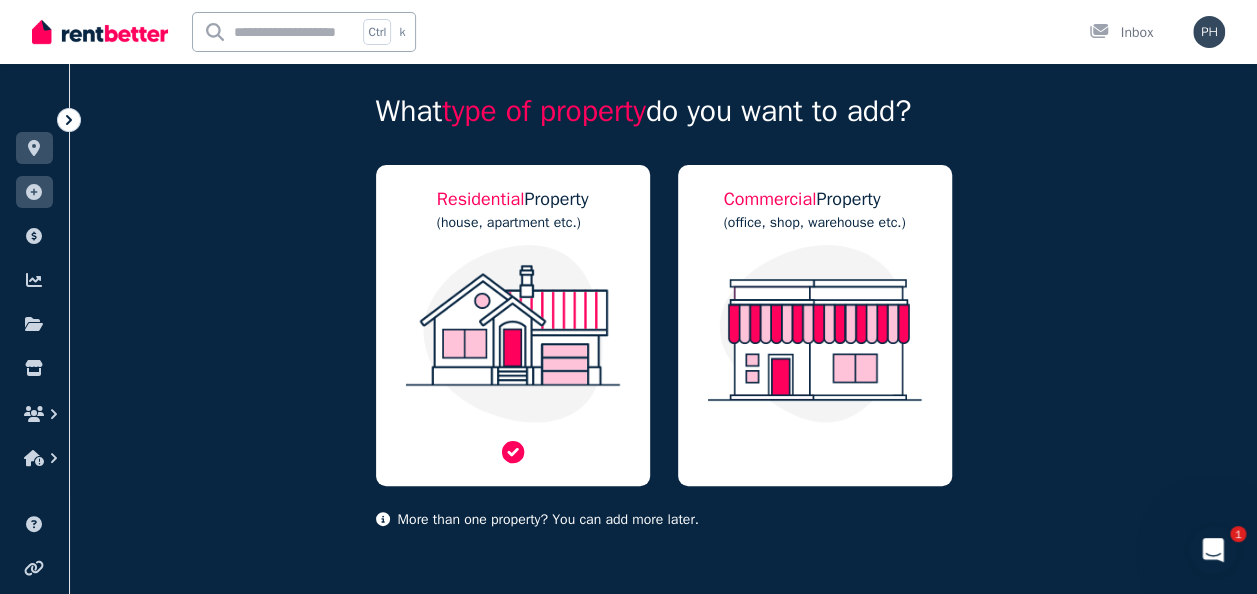 click at bounding box center (513, 334) 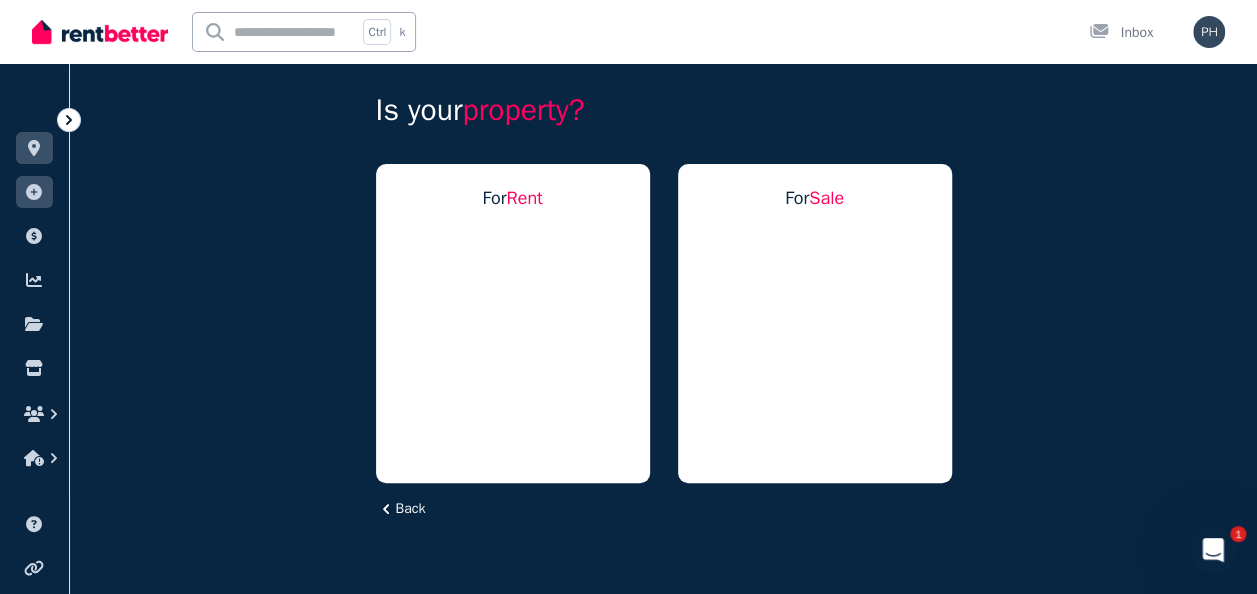 scroll, scrollTop: 0, scrollLeft: 0, axis: both 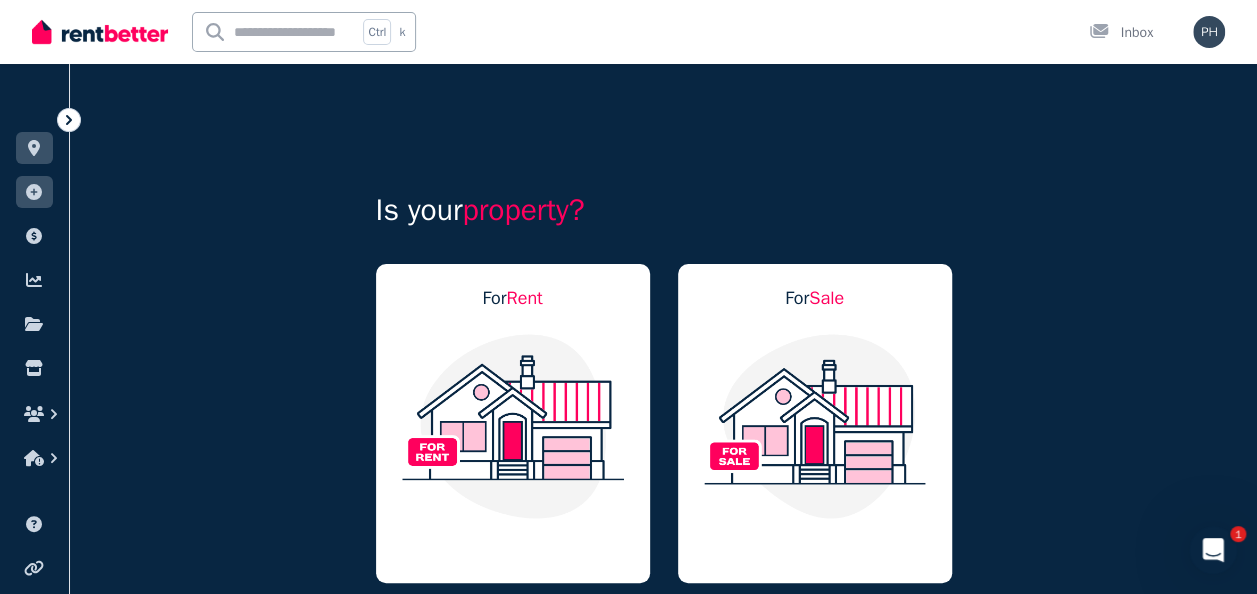click at bounding box center (513, 426) 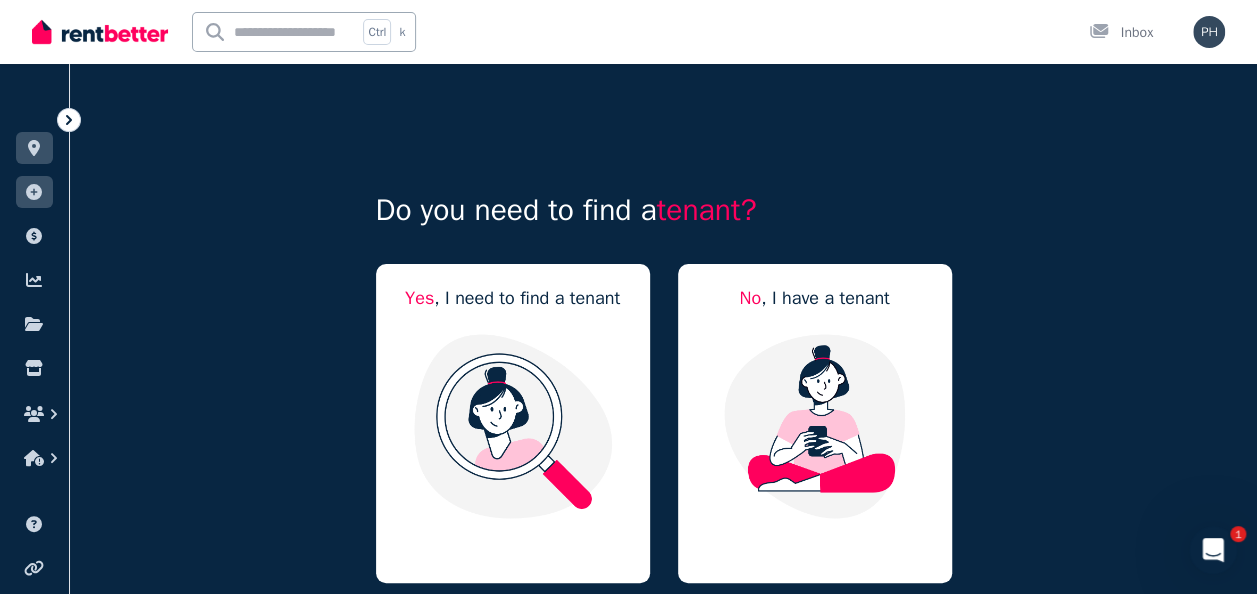 click at bounding box center [513, 426] 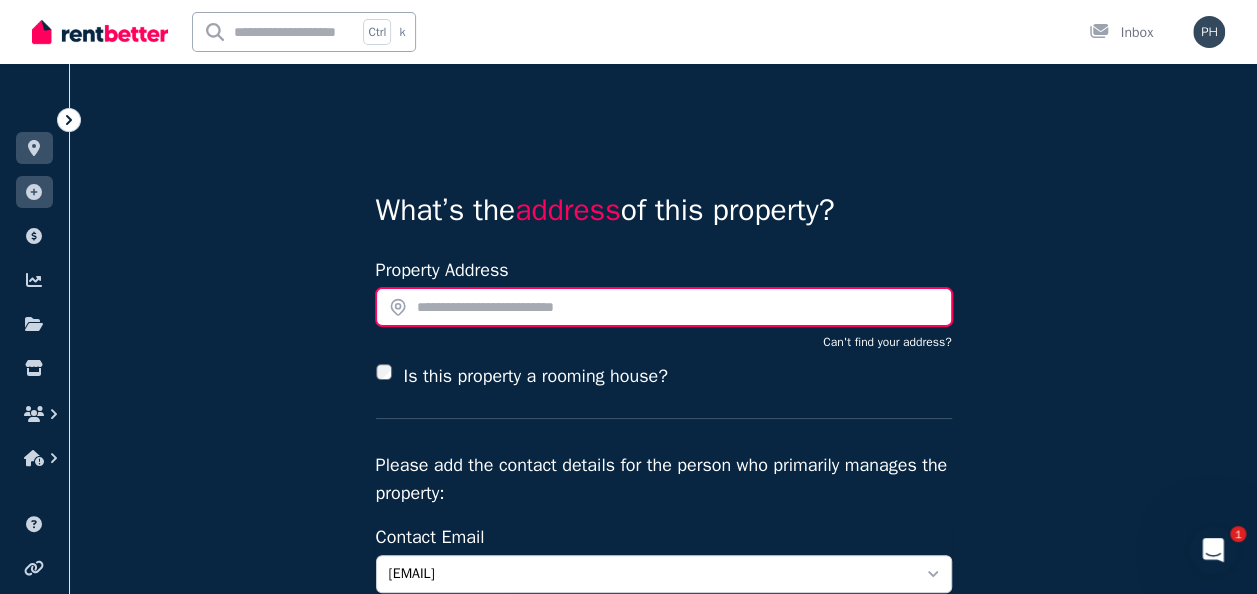click at bounding box center [664, 307] 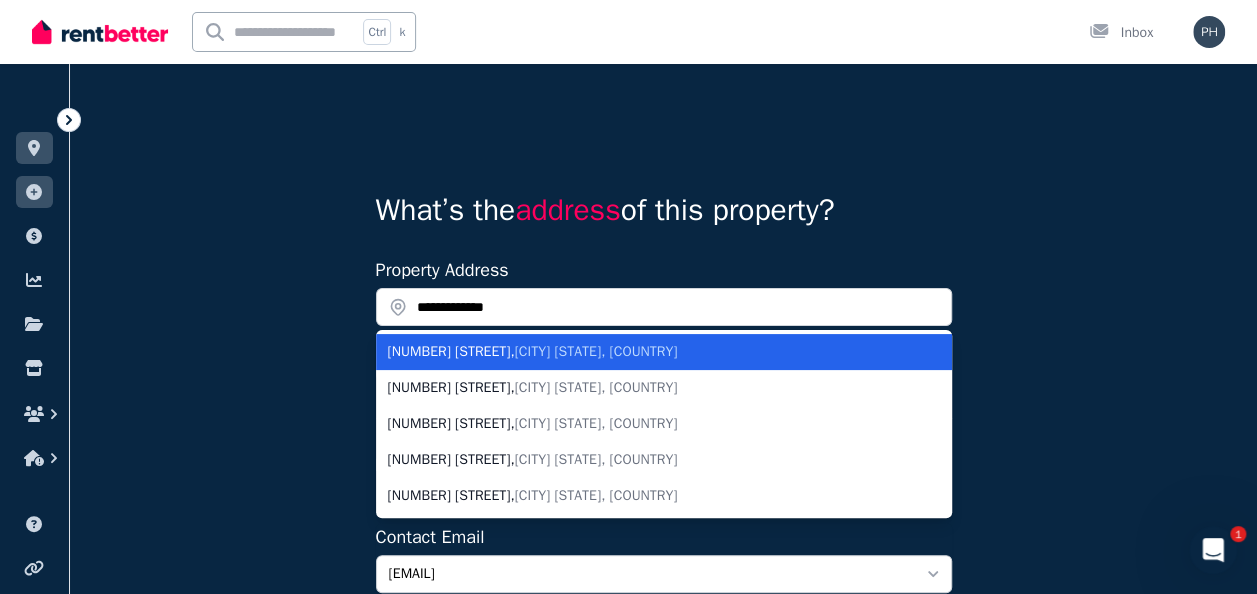 click on "Morley WA, Australia" at bounding box center (596, 351) 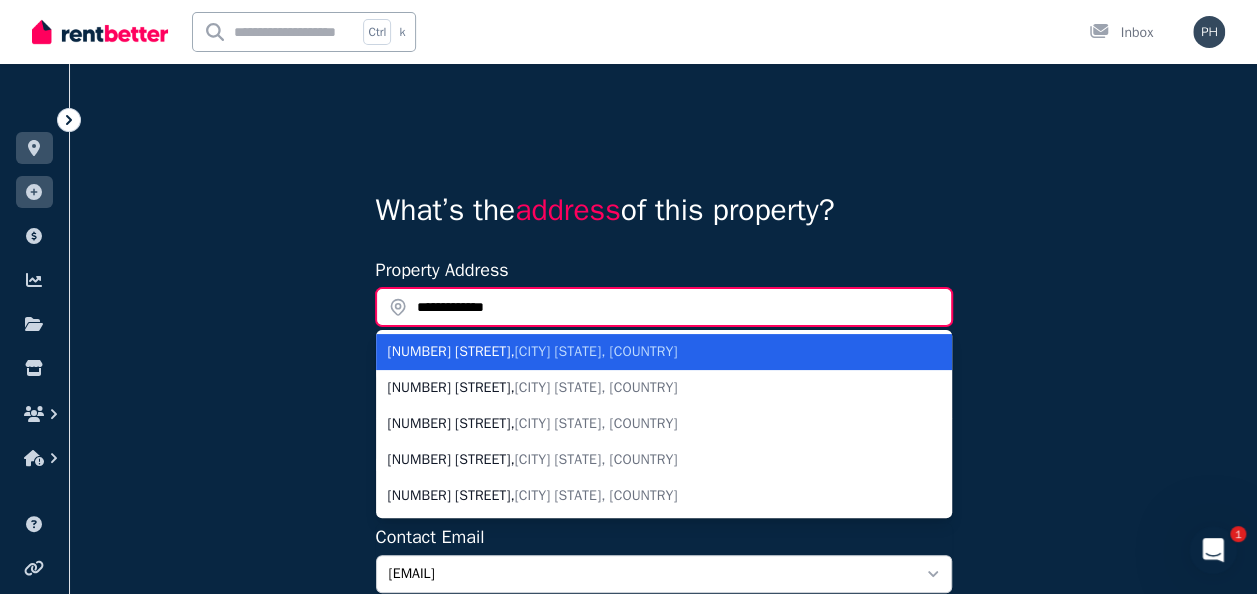 type on "**********" 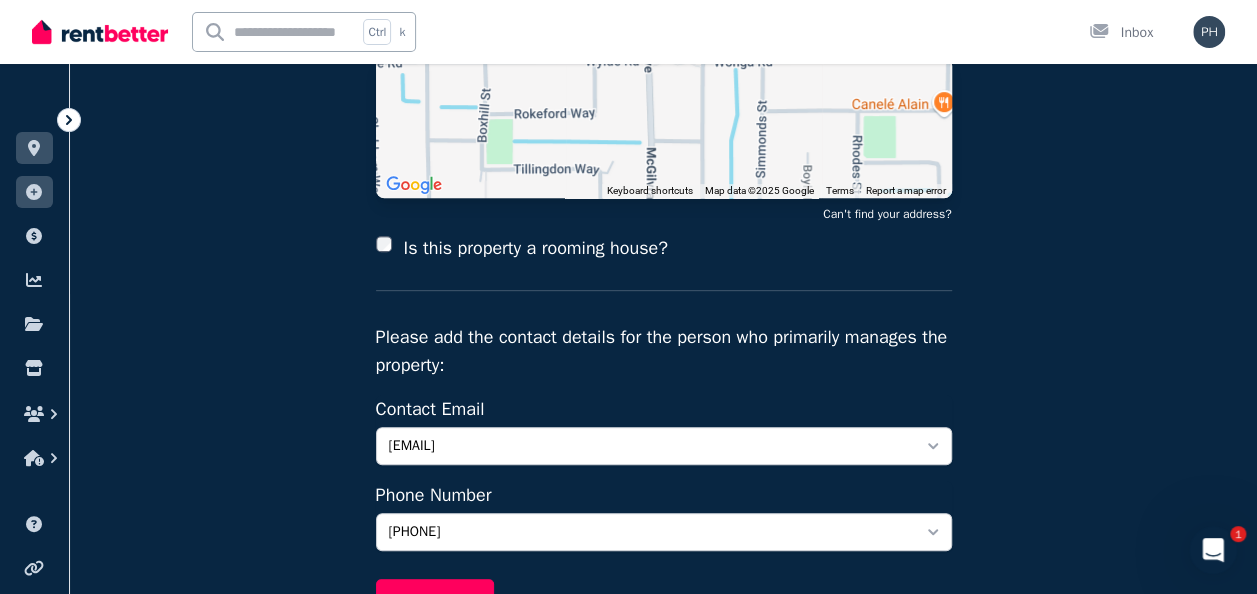 scroll, scrollTop: 400, scrollLeft: 0, axis: vertical 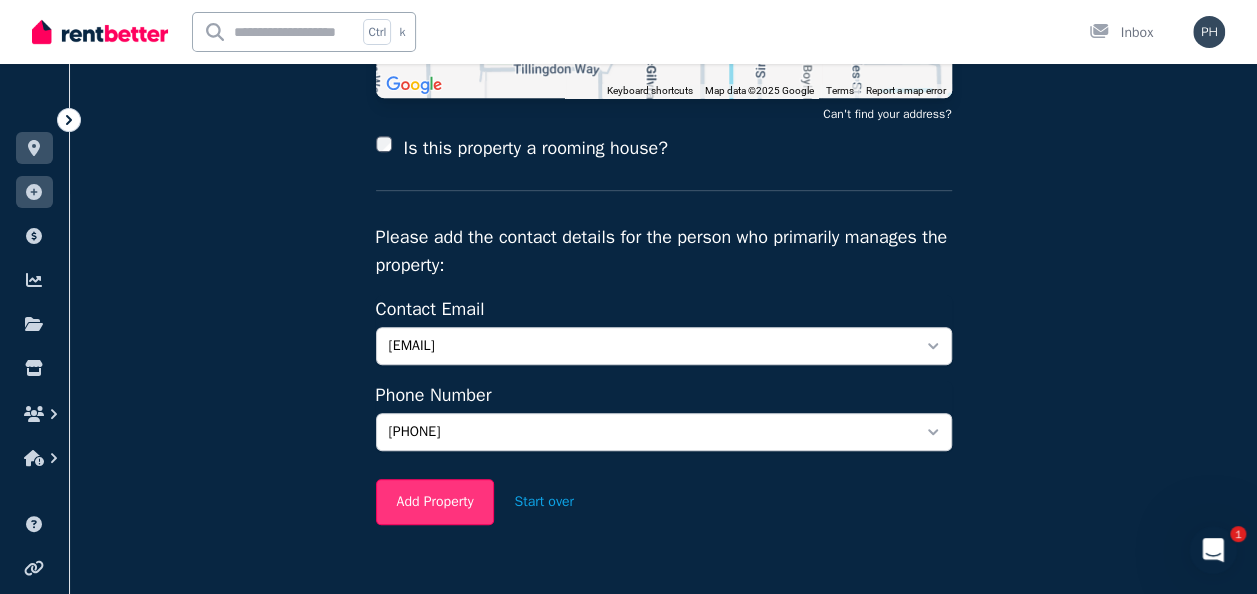 click on "Add Property" at bounding box center [435, 502] 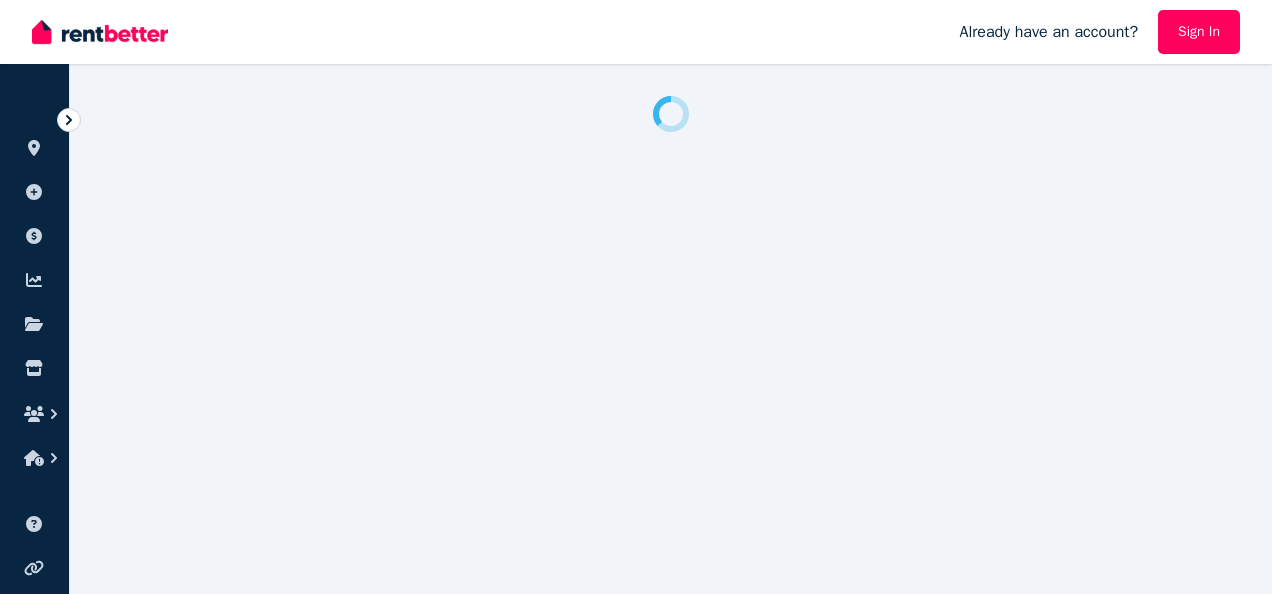 scroll, scrollTop: 0, scrollLeft: 0, axis: both 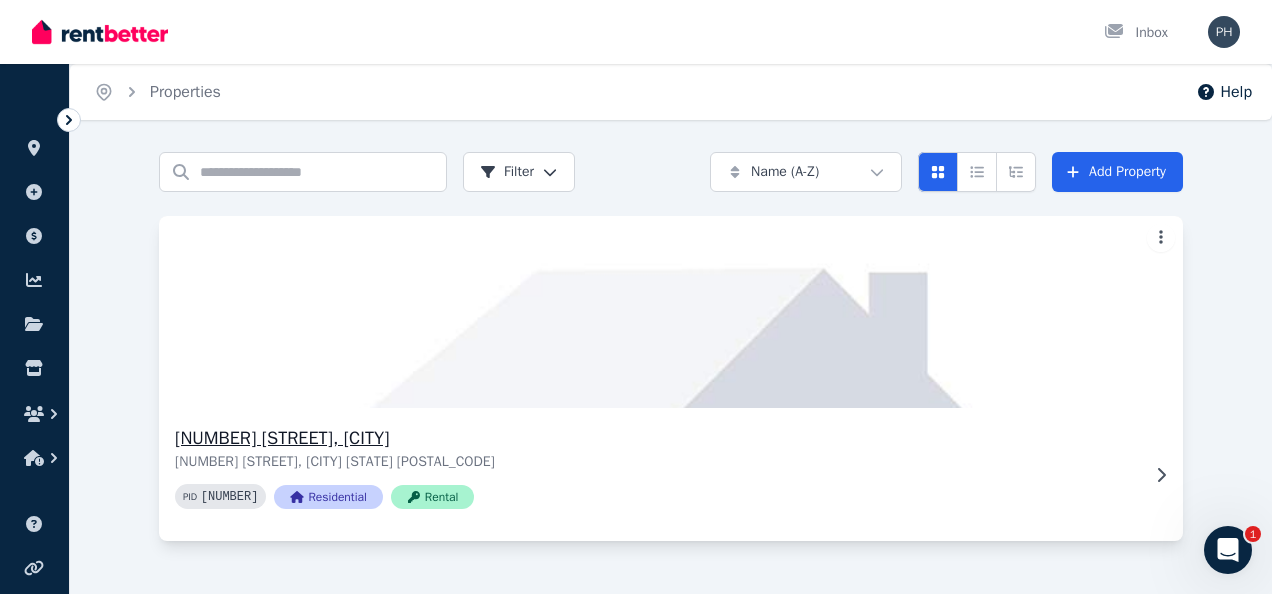click 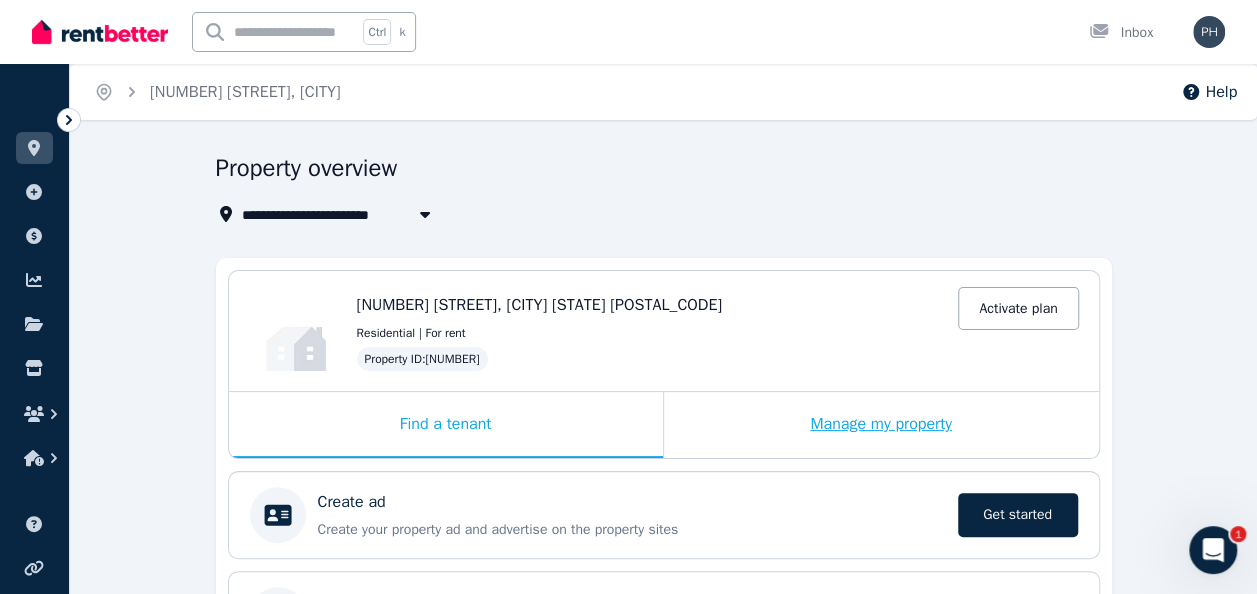 scroll, scrollTop: 200, scrollLeft: 0, axis: vertical 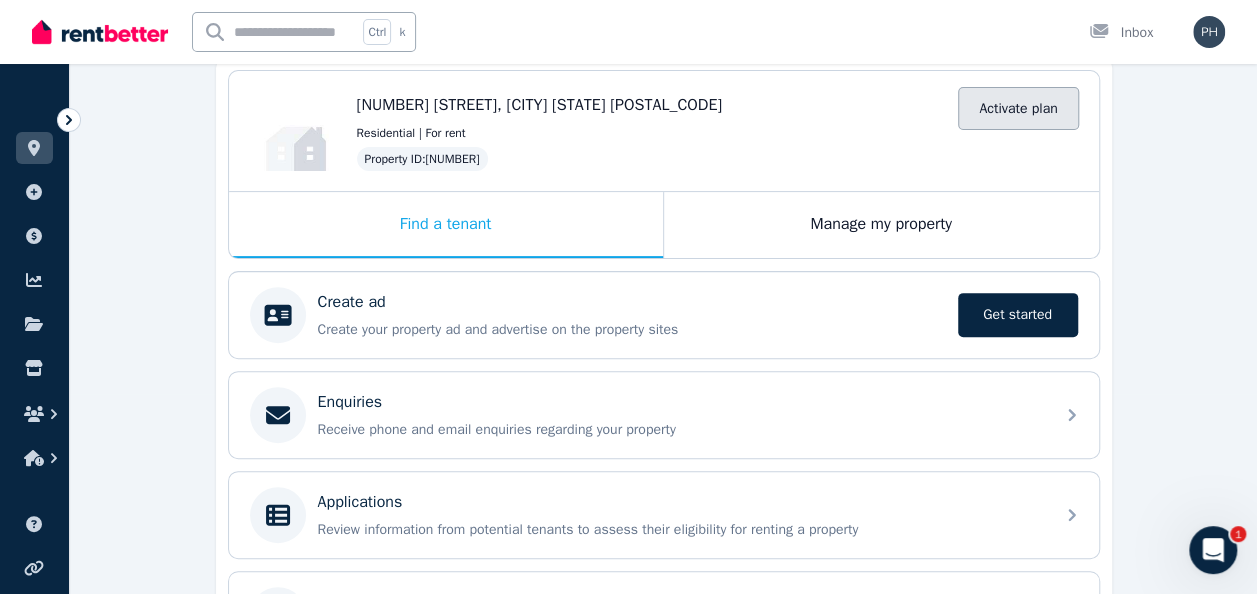 click on "Activate plan" at bounding box center (1018, 108) 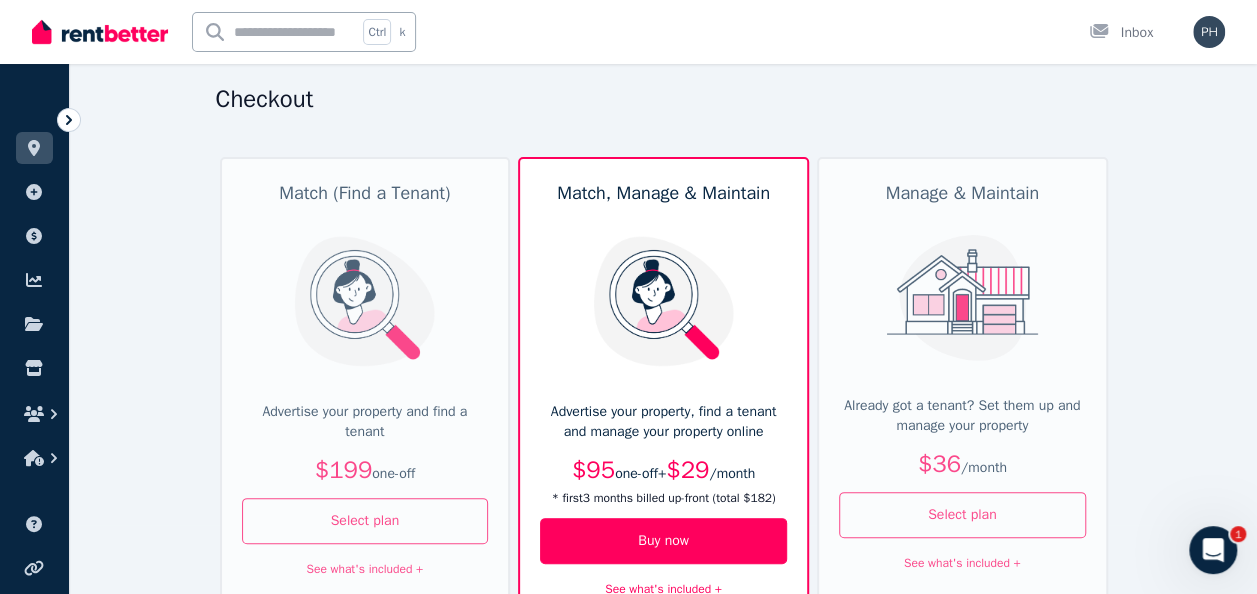 scroll, scrollTop: 0, scrollLeft: 0, axis: both 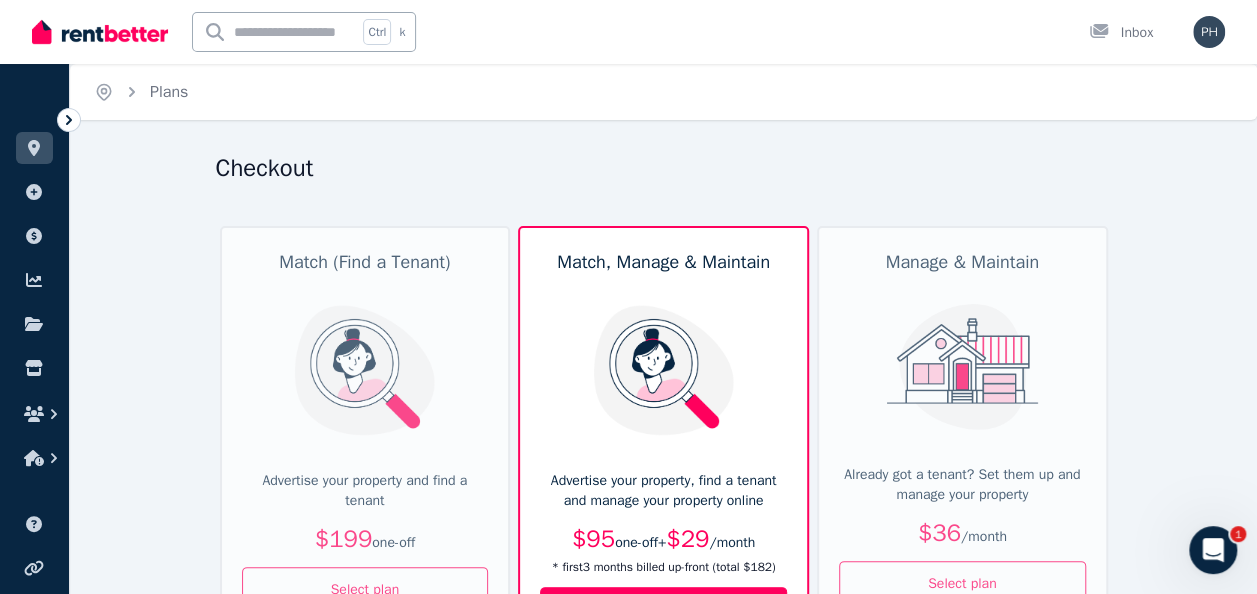 click 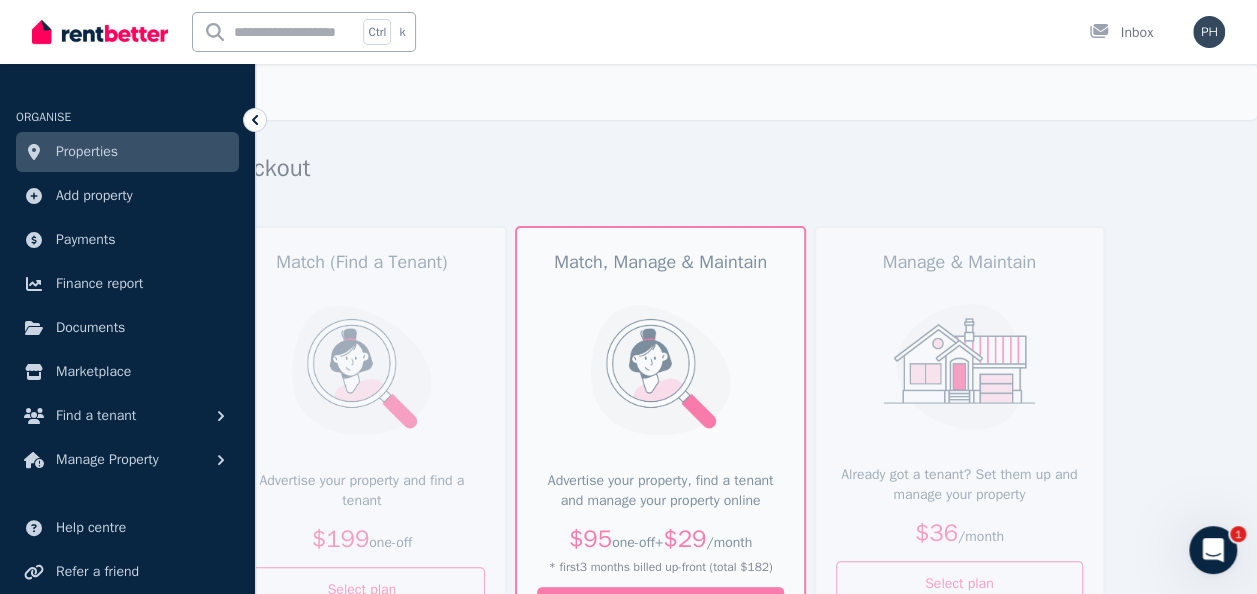 click on "Properties" at bounding box center (87, 152) 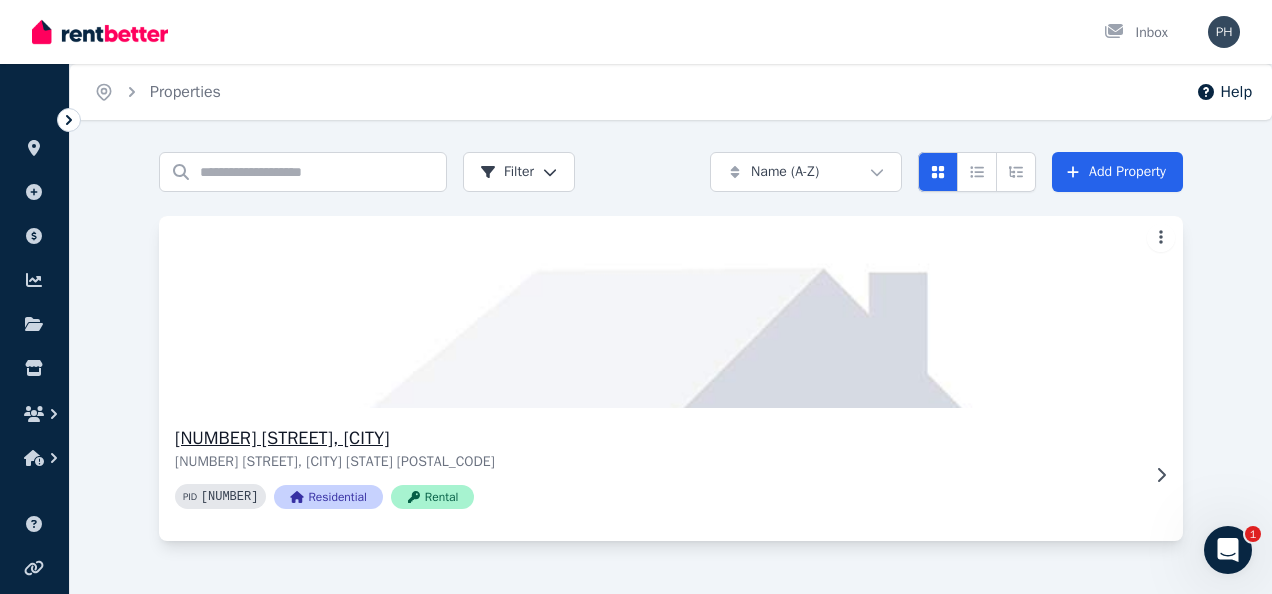 click 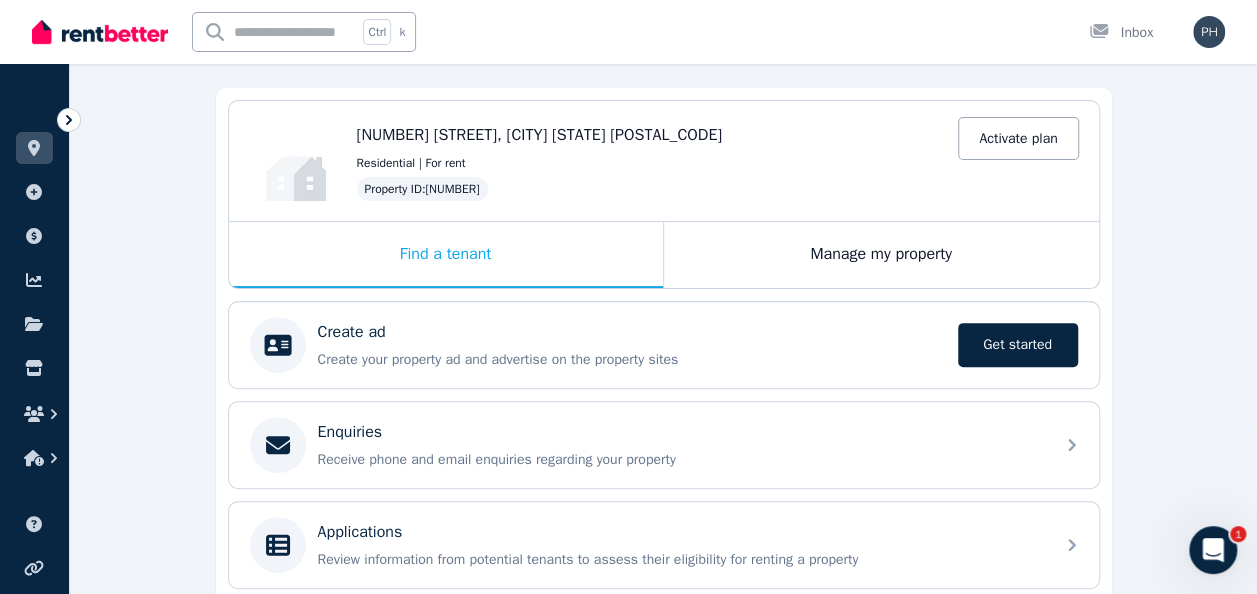 scroll, scrollTop: 200, scrollLeft: 0, axis: vertical 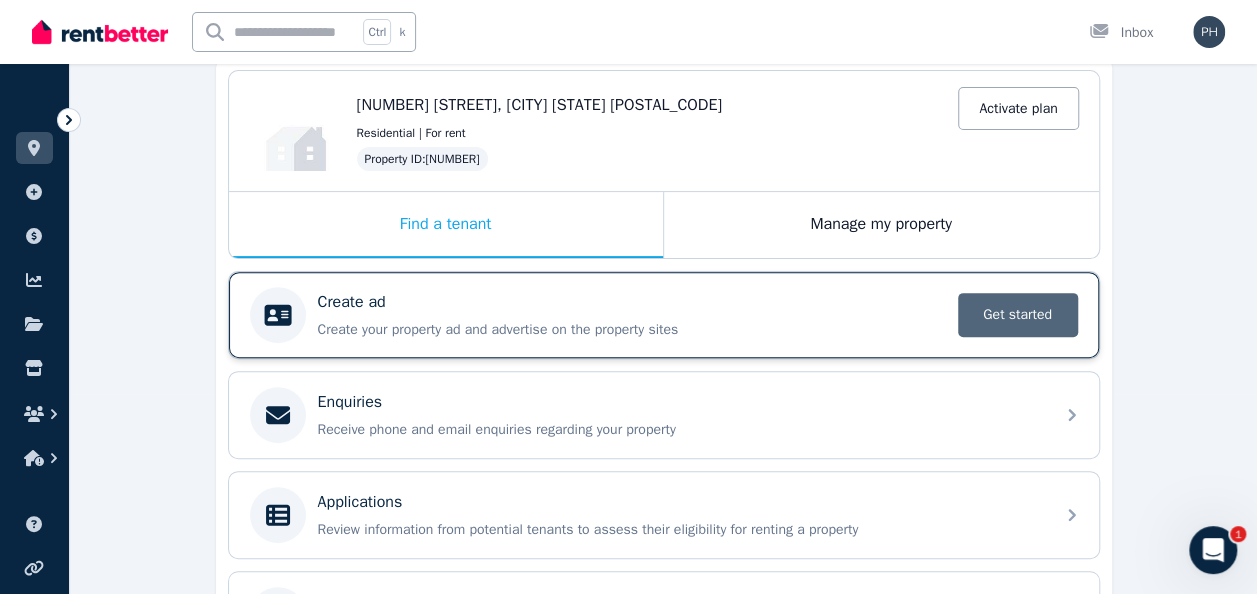 click on "Get started" at bounding box center [1018, 315] 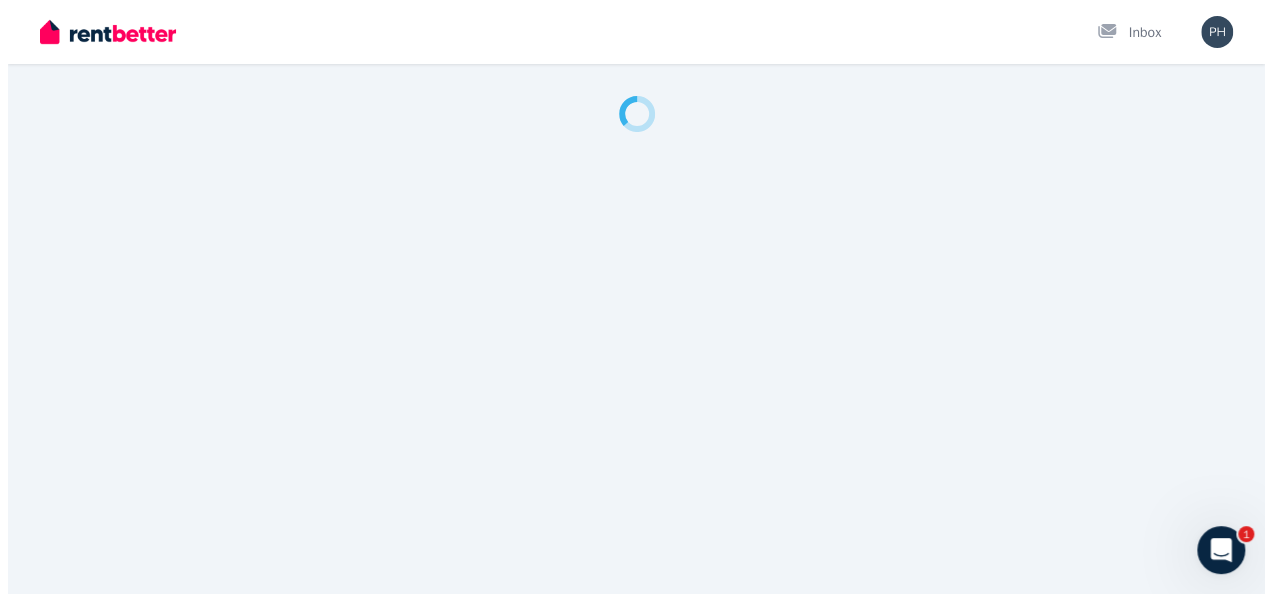 scroll, scrollTop: 0, scrollLeft: 0, axis: both 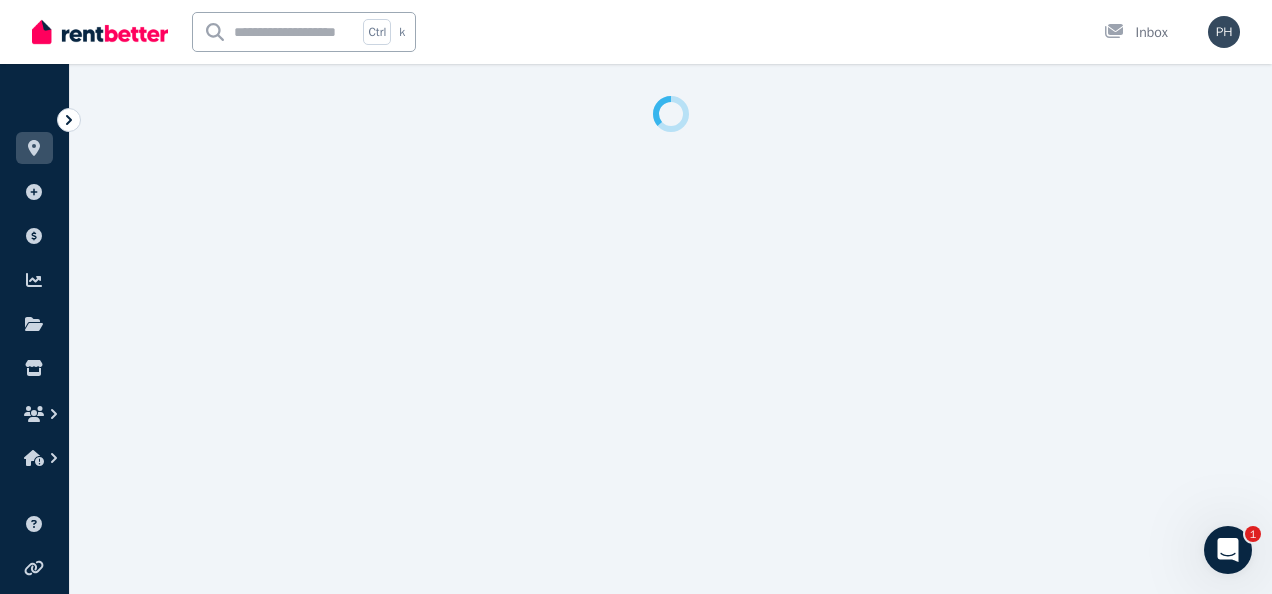 select on "**" 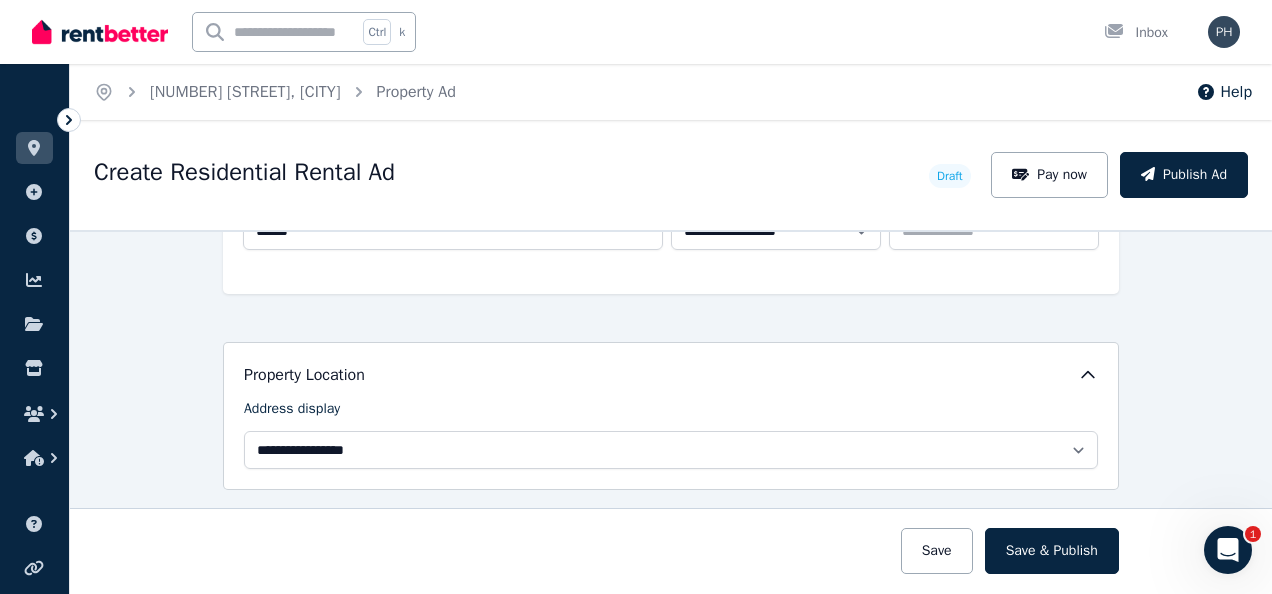 scroll, scrollTop: 400, scrollLeft: 0, axis: vertical 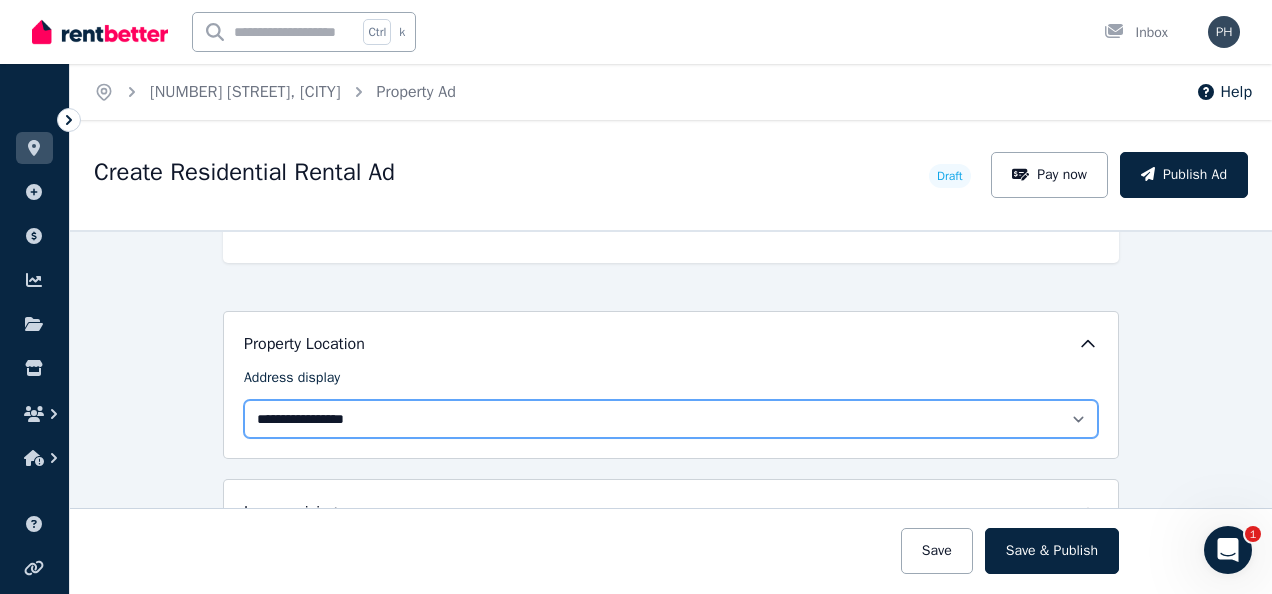 click on "**********" at bounding box center (671, 419) 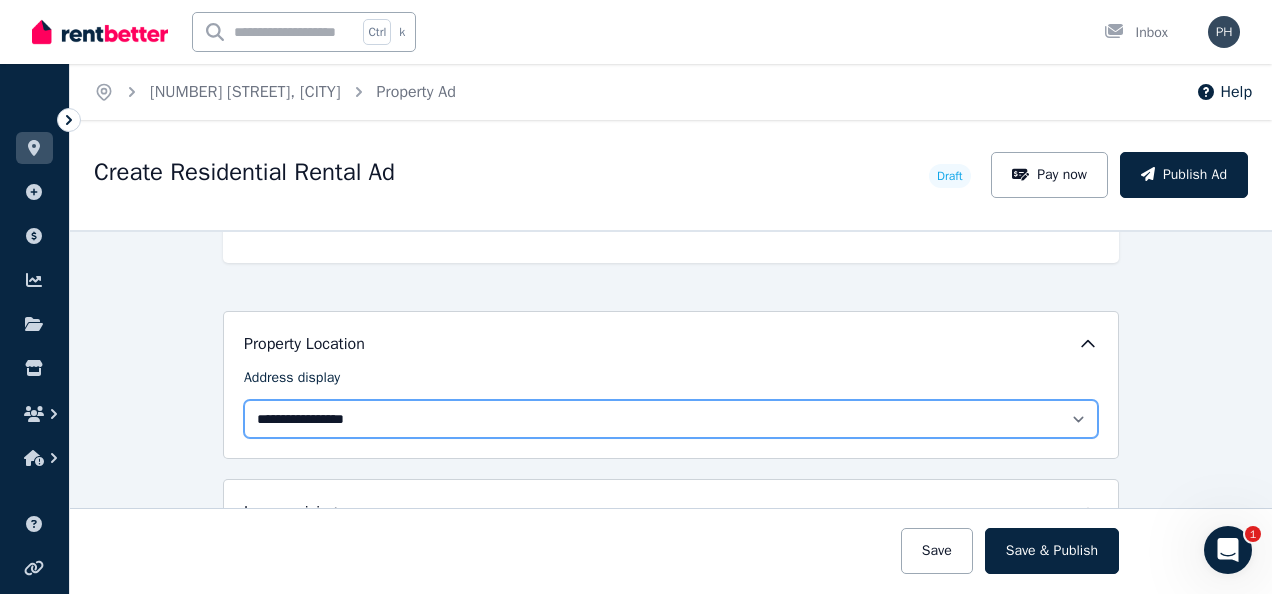 select on "**********" 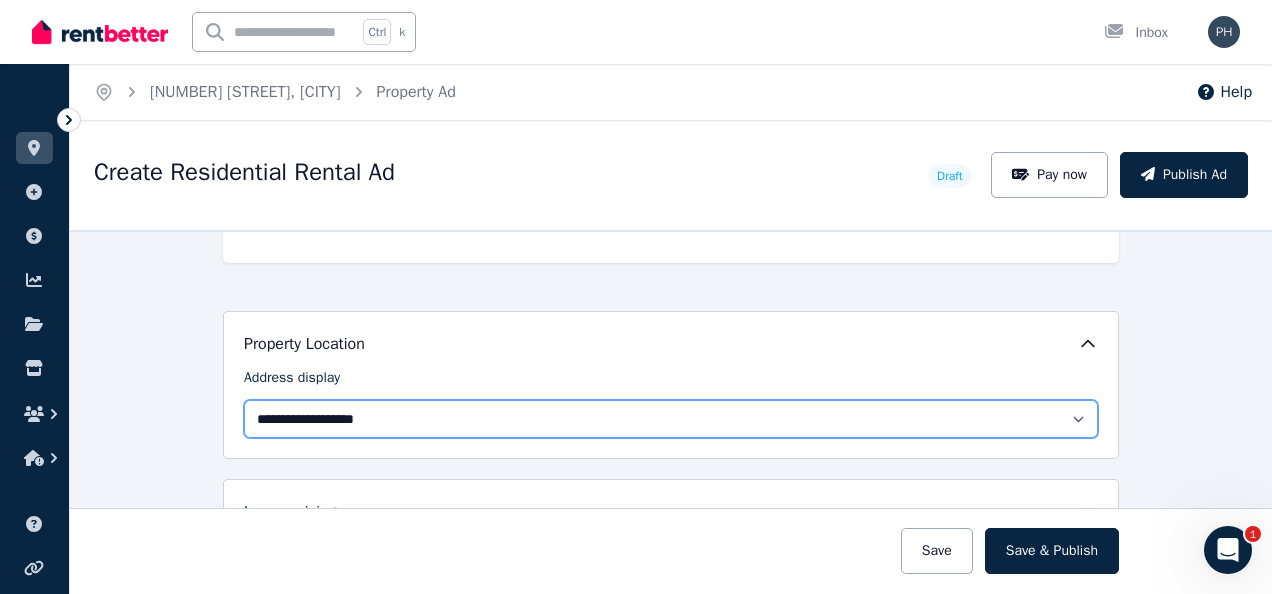 click on "**********" at bounding box center (671, 419) 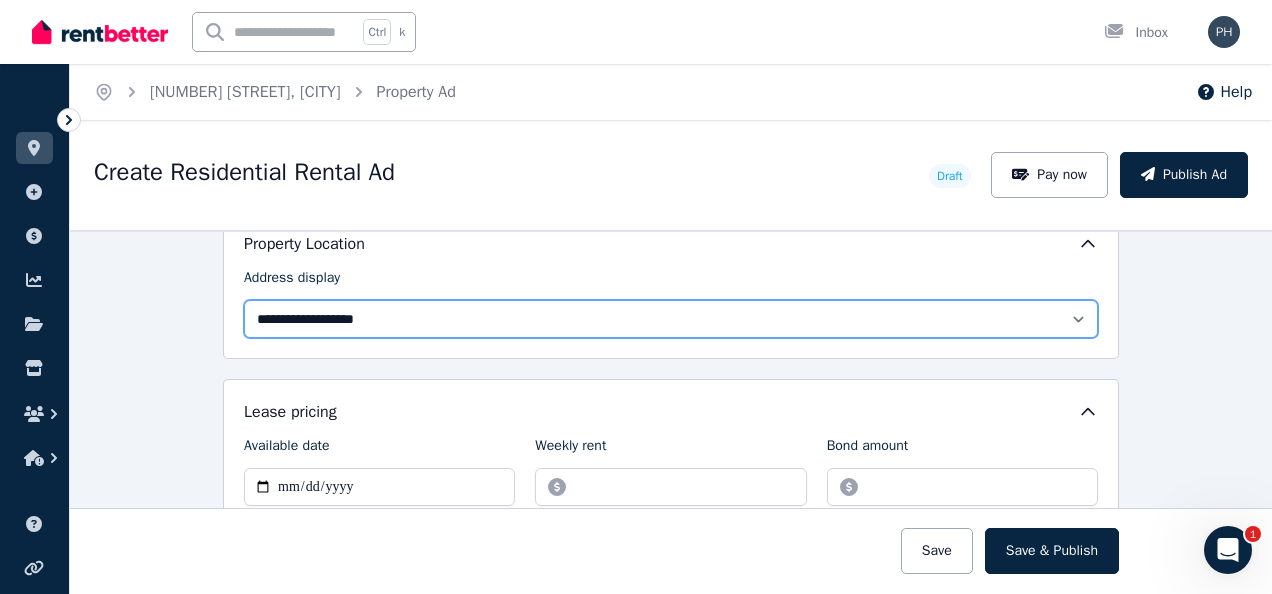scroll, scrollTop: 600, scrollLeft: 0, axis: vertical 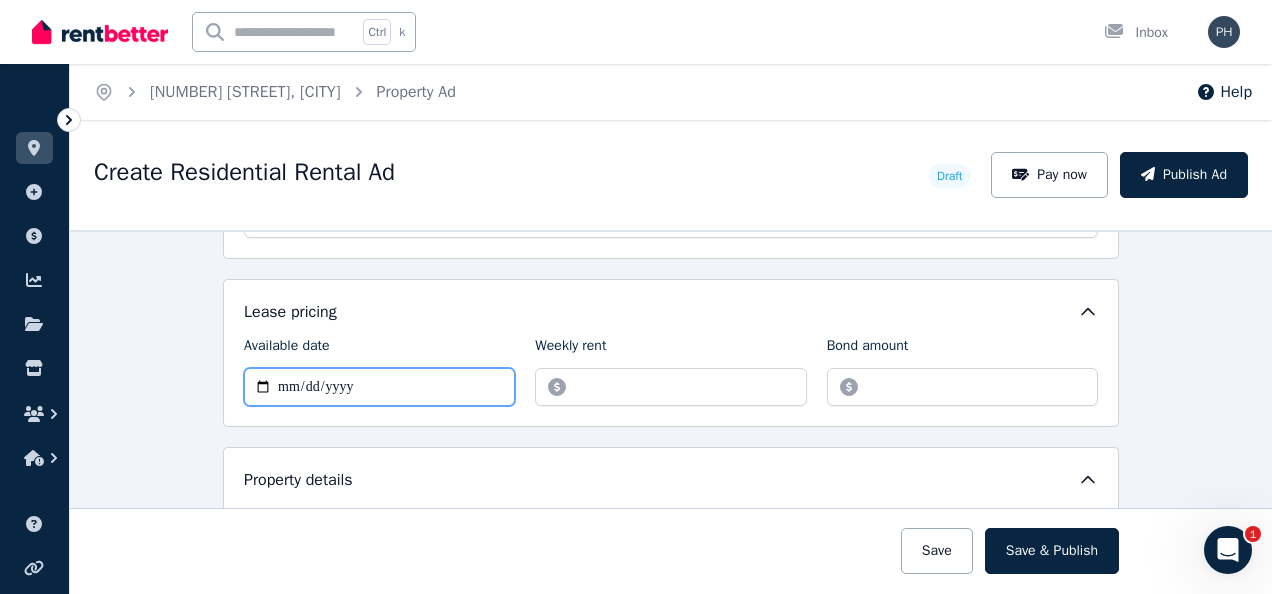 click on "Available date" at bounding box center (379, 387) 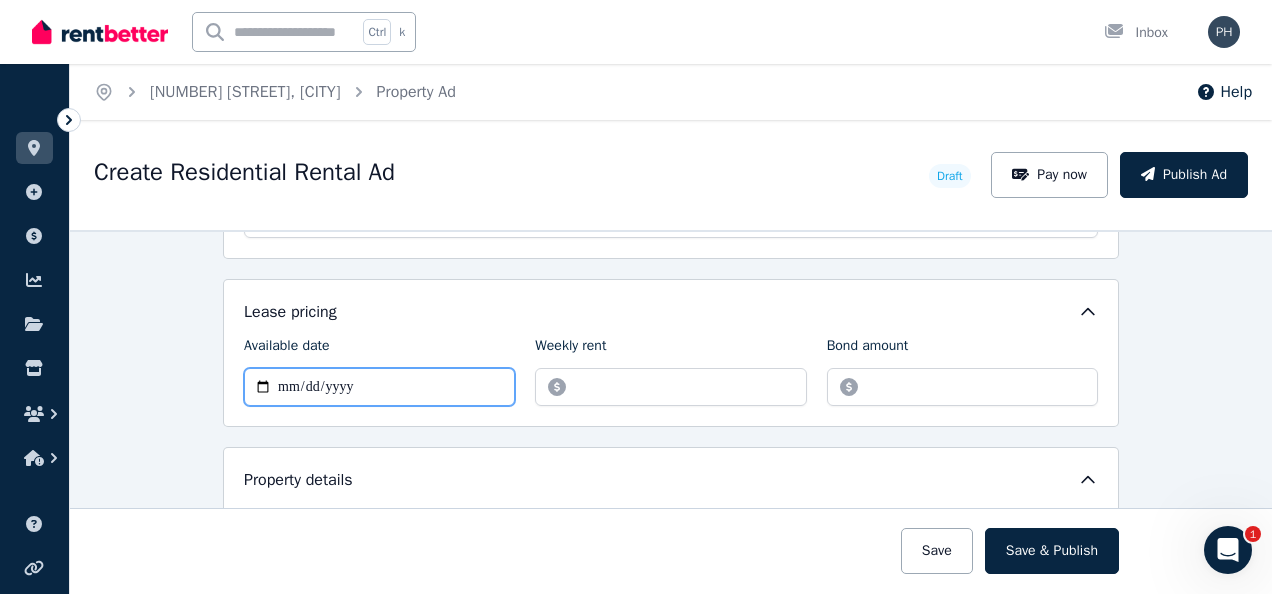 type on "**********" 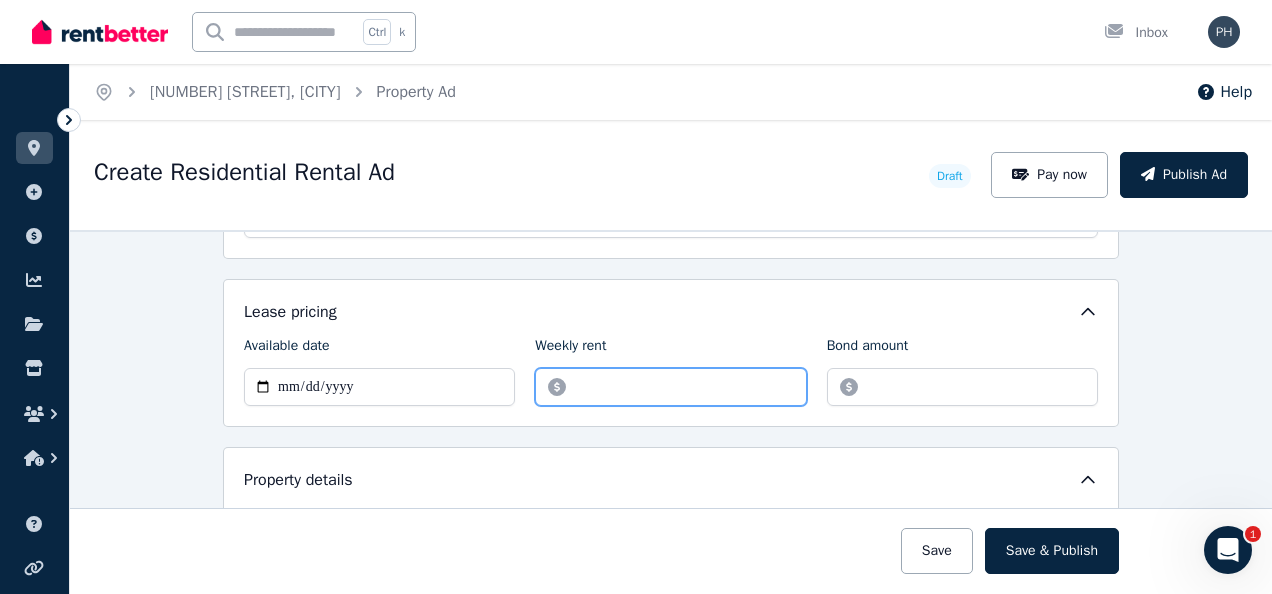 click on "Weekly rent" at bounding box center (670, 387) 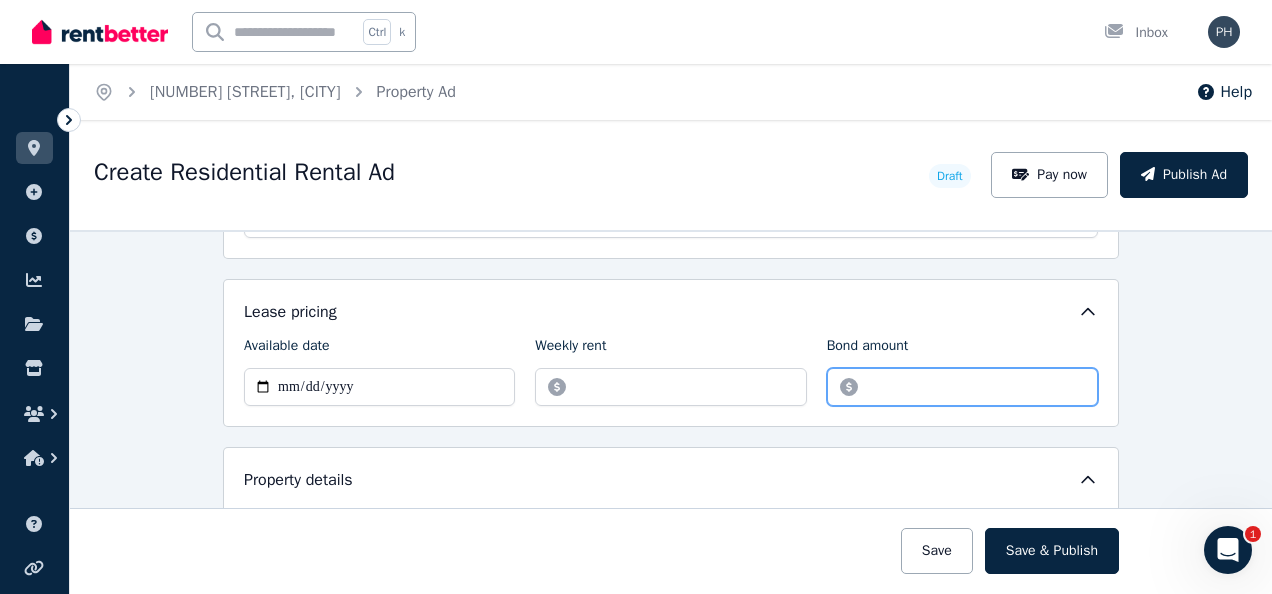 click on "Bond amount" at bounding box center (962, 387) 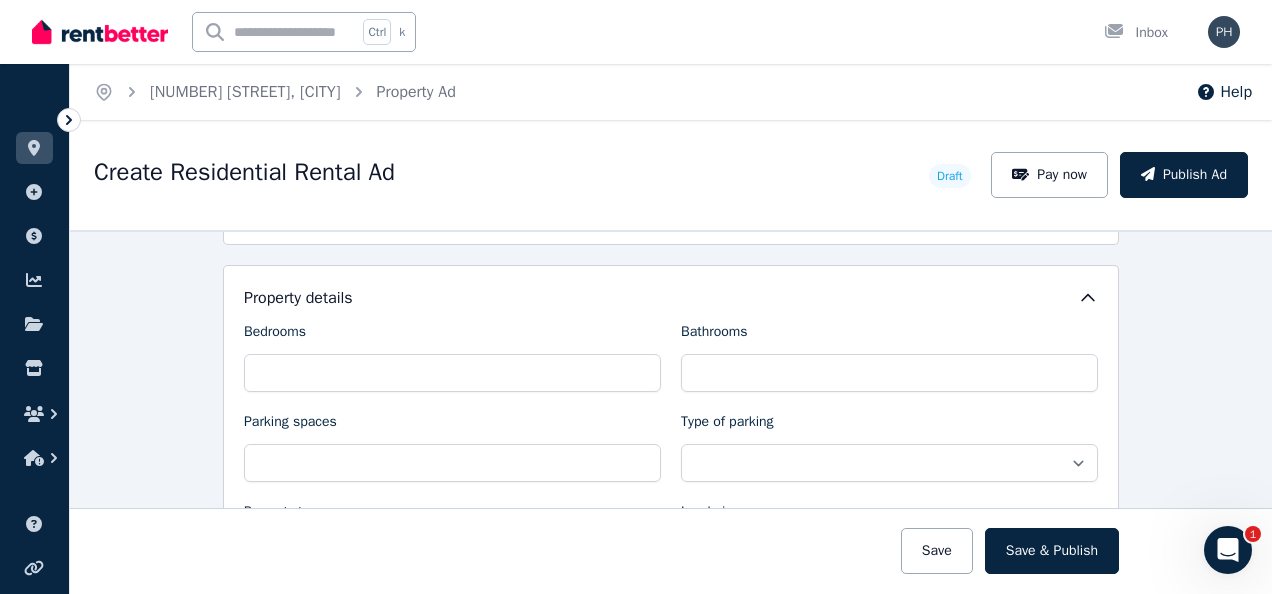 scroll, scrollTop: 800, scrollLeft: 0, axis: vertical 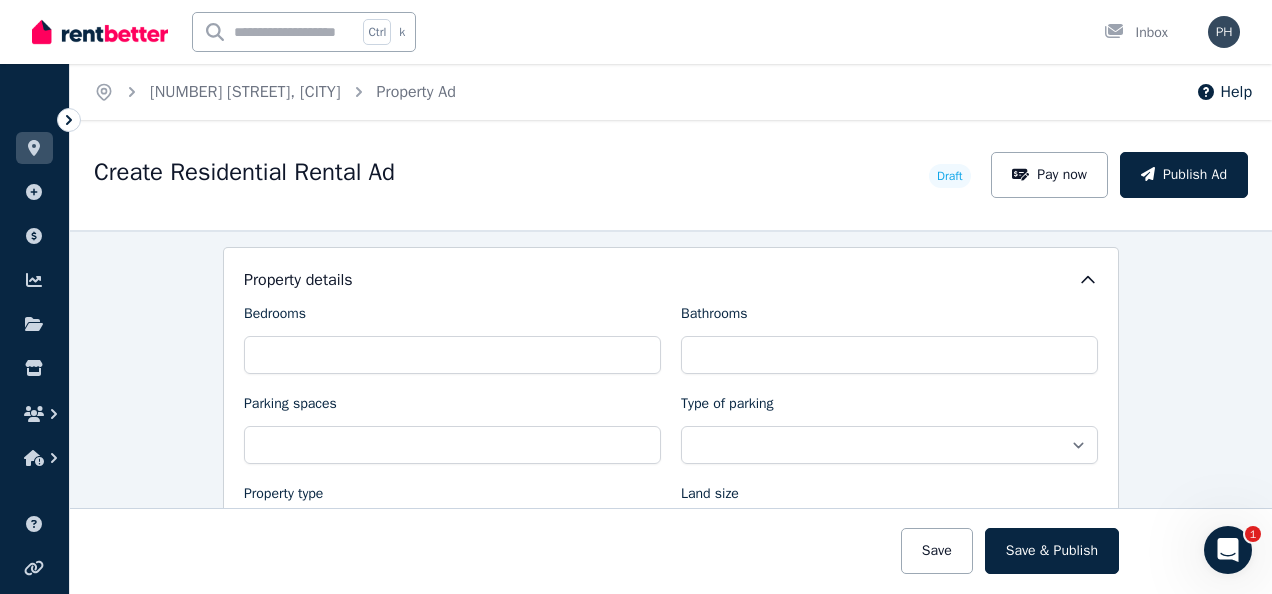type on "*******" 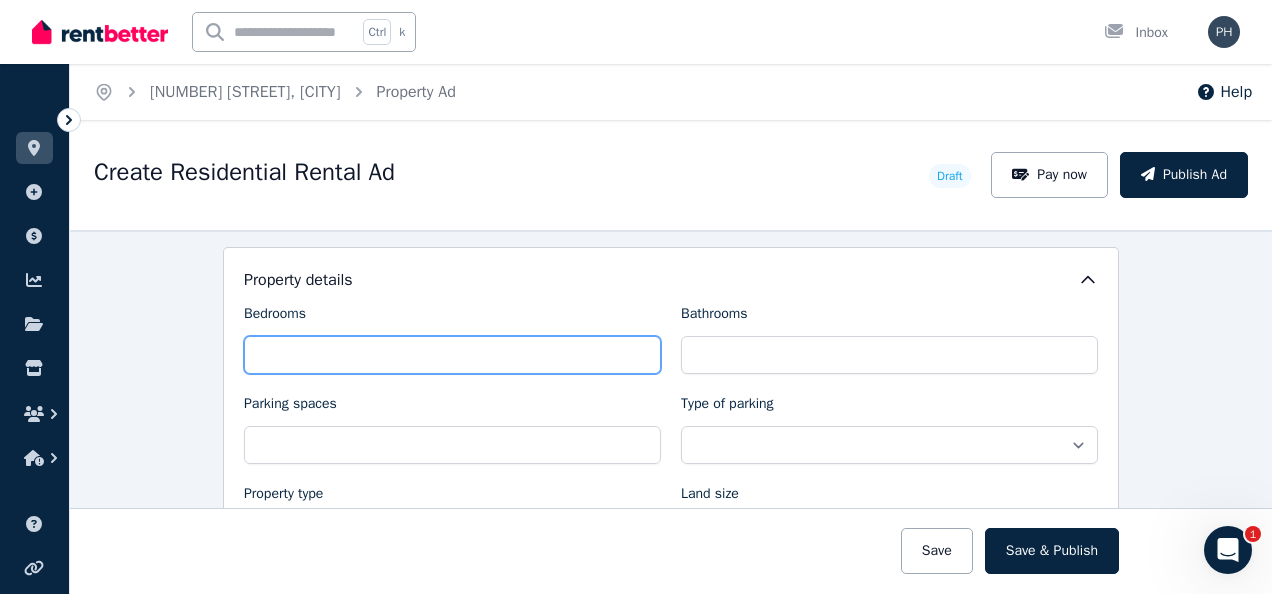 click on "Bedrooms" at bounding box center [452, 355] 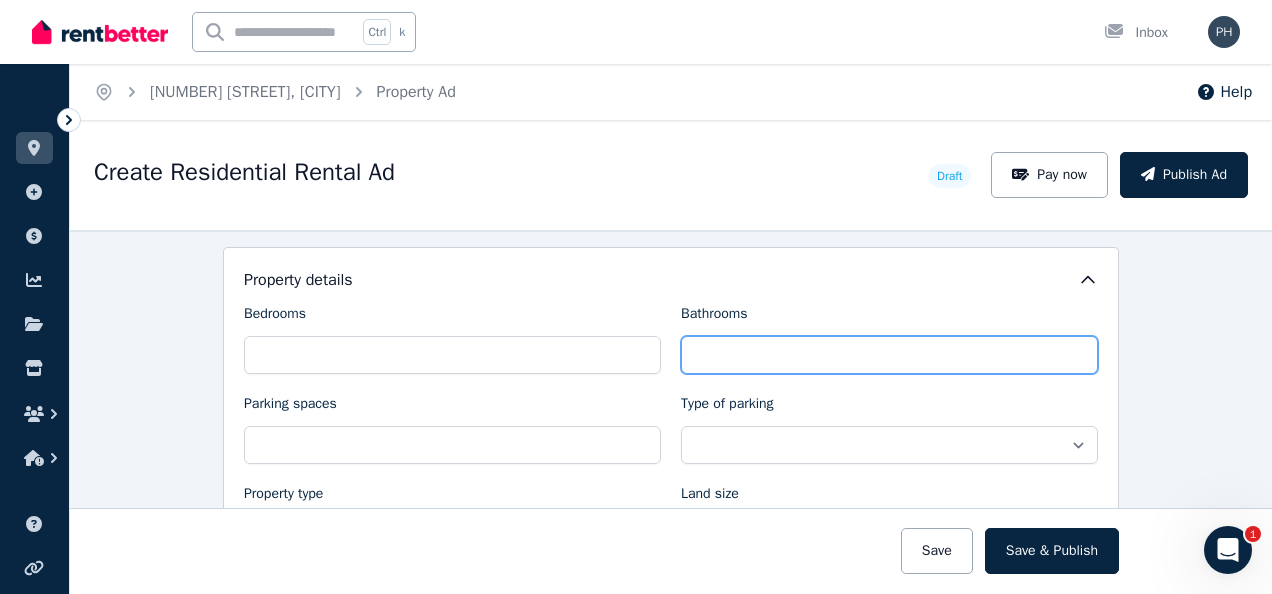 click on "Bathrooms" at bounding box center (889, 355) 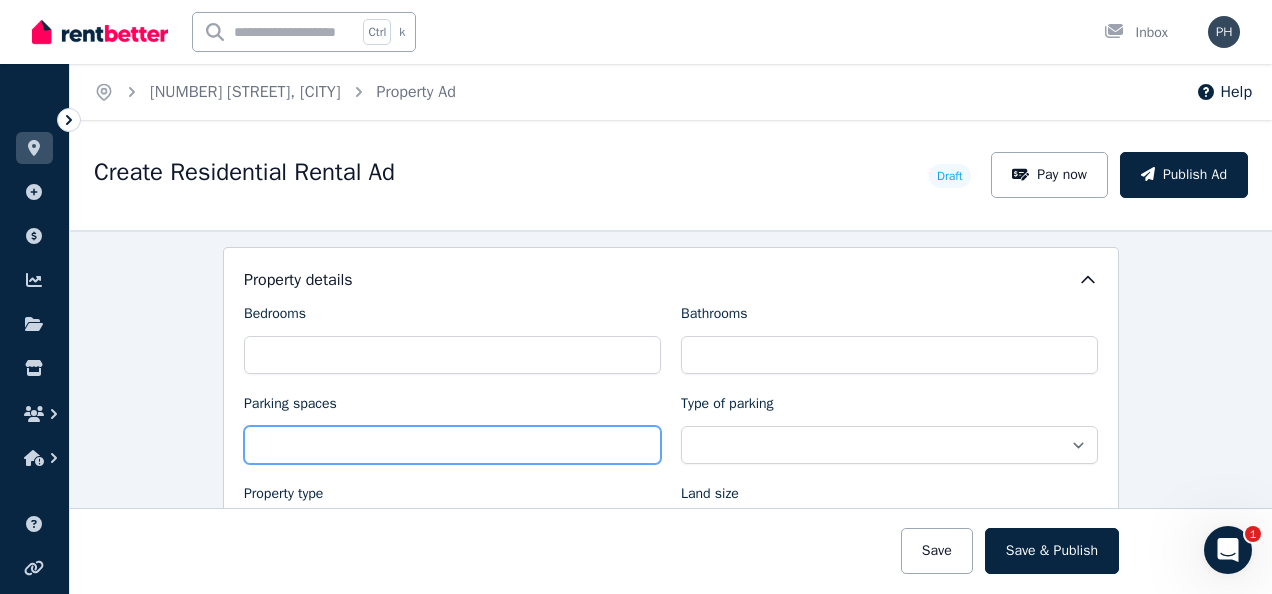 click on "Parking spaces" at bounding box center (452, 445) 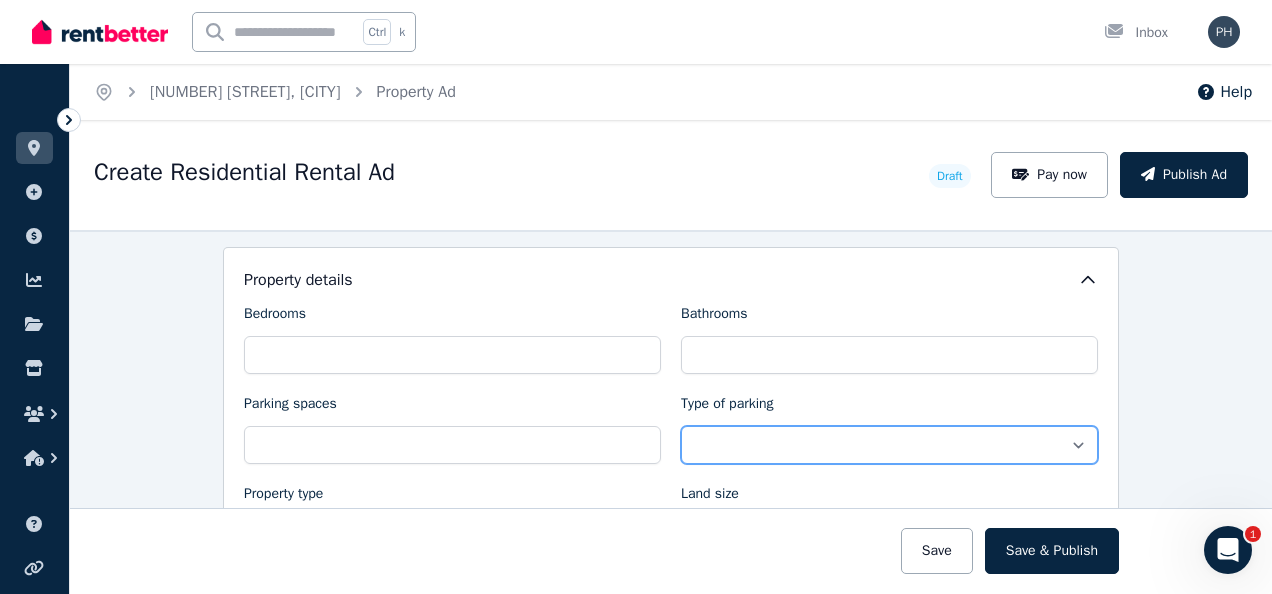 click on "**********" at bounding box center (889, 445) 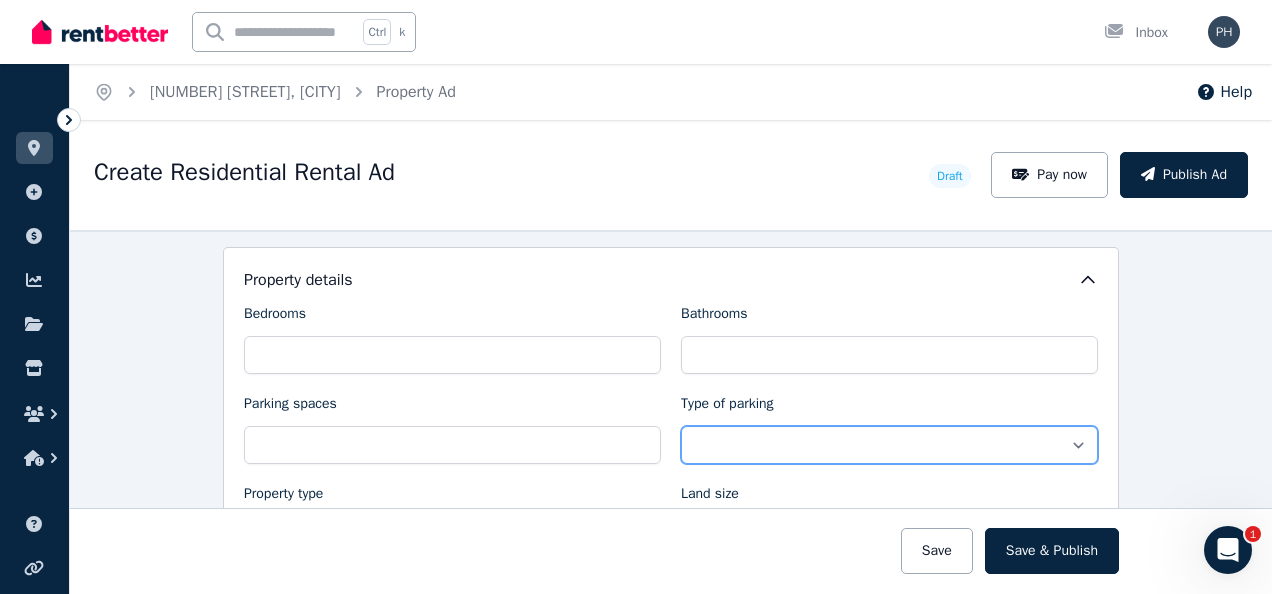 select on "**********" 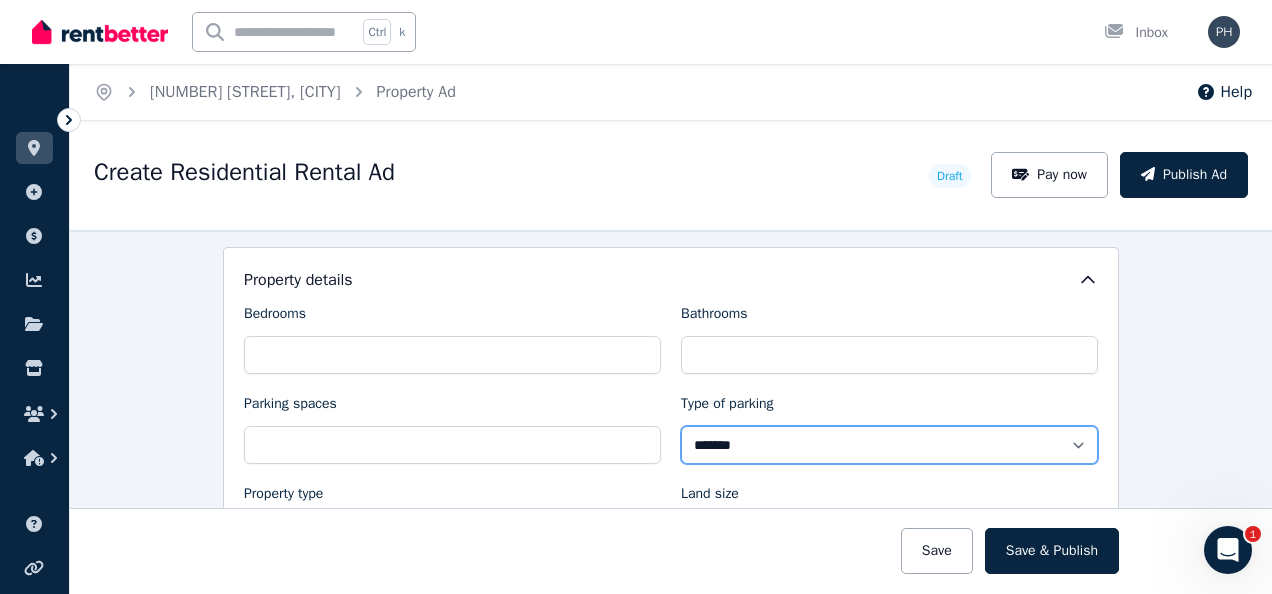 click on "**********" at bounding box center [889, 445] 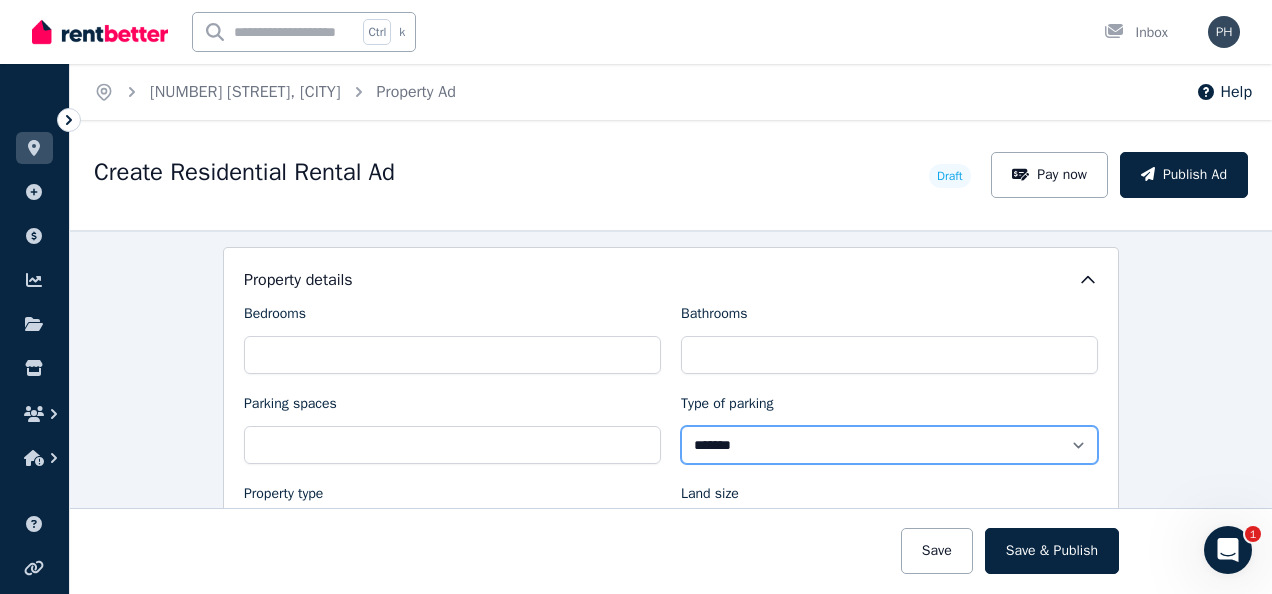 scroll, scrollTop: 900, scrollLeft: 0, axis: vertical 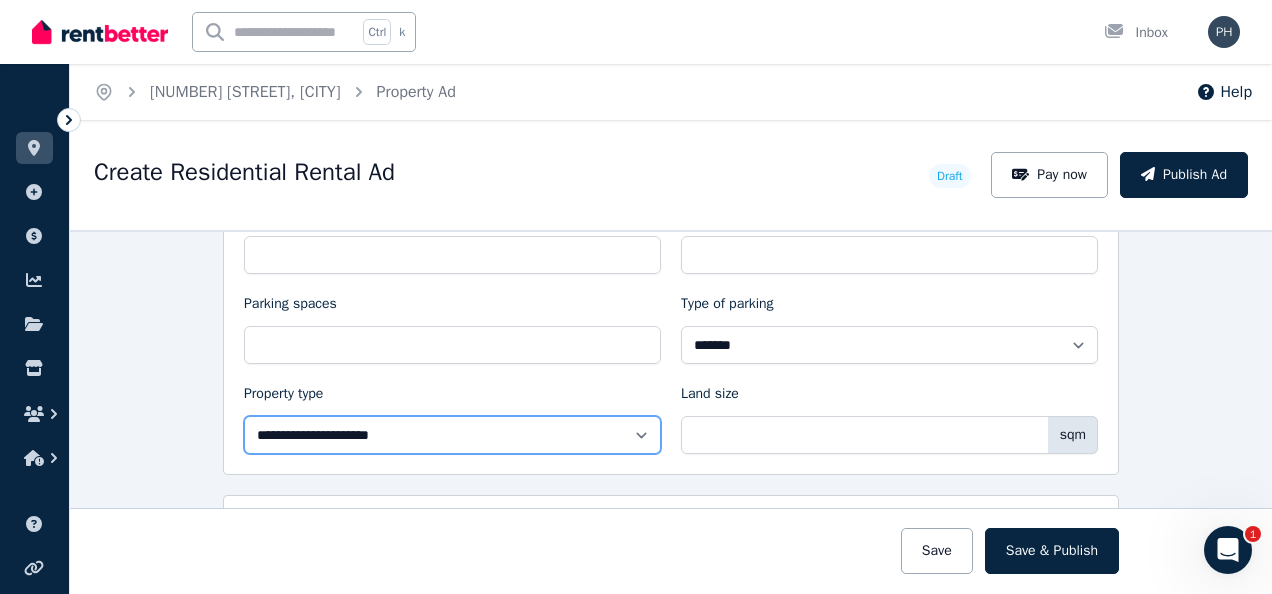 click on "**********" at bounding box center (452, 435) 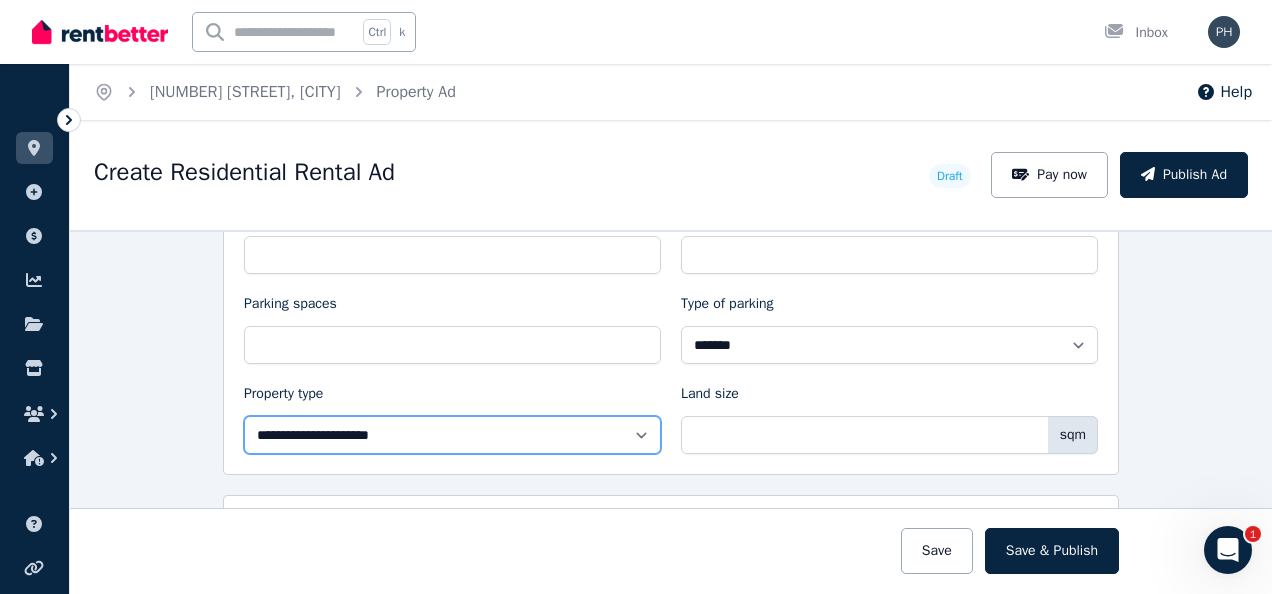 select on "**********" 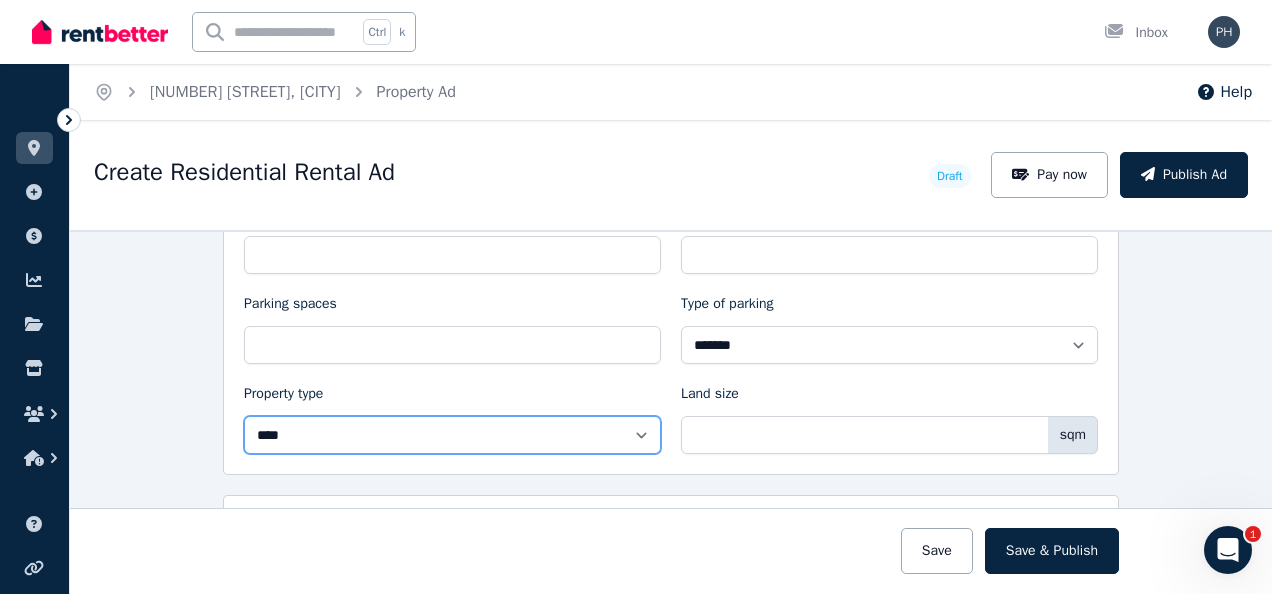 click on "**********" at bounding box center [452, 435] 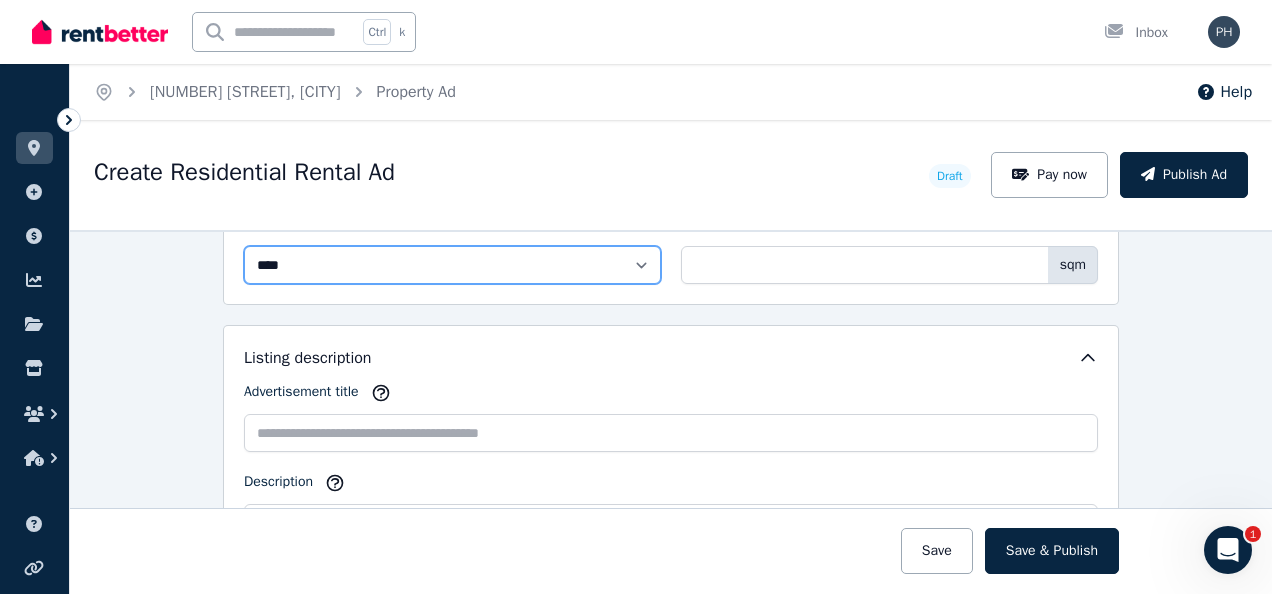 scroll, scrollTop: 1100, scrollLeft: 0, axis: vertical 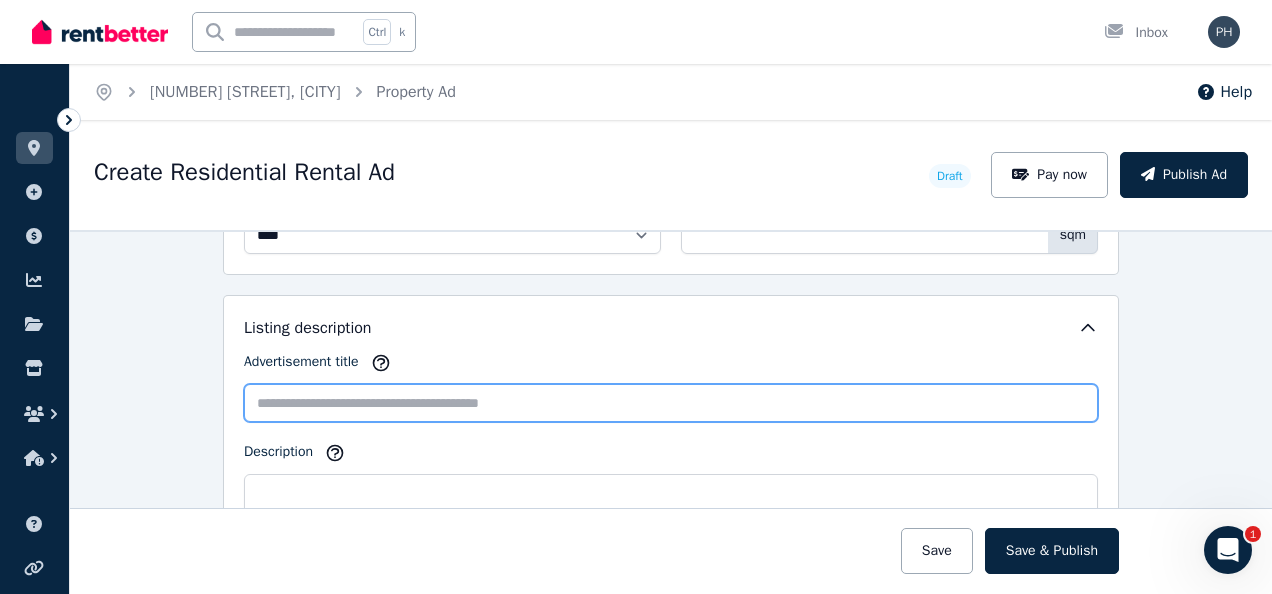 click on "Advertisement title" at bounding box center (671, 403) 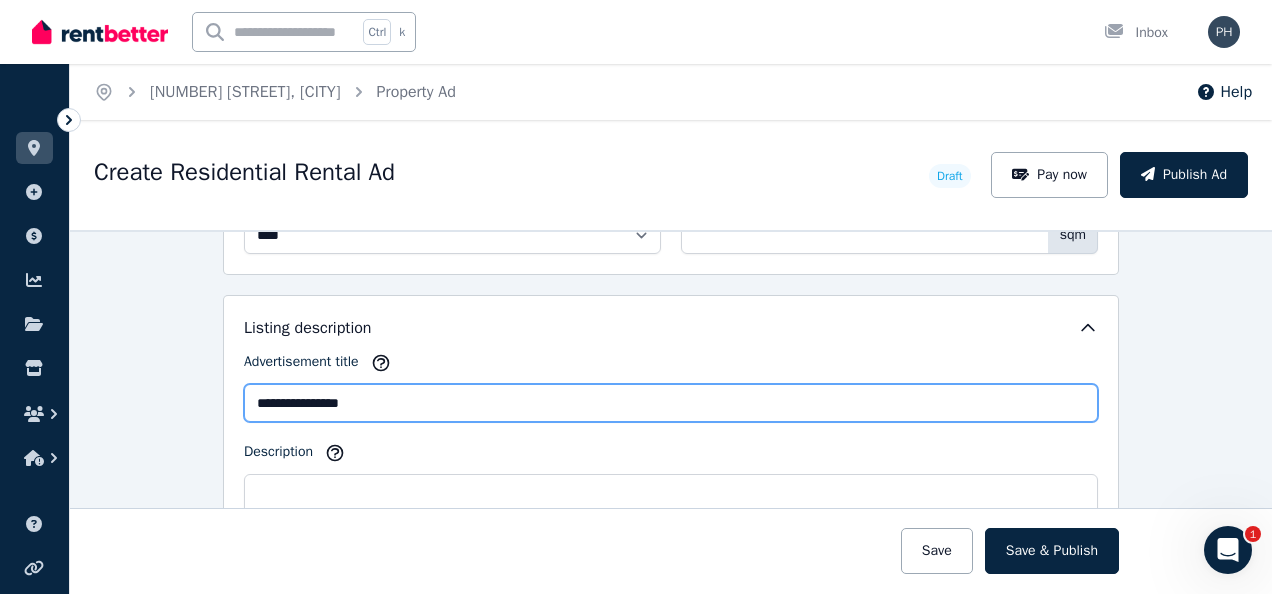 scroll, scrollTop: 1200, scrollLeft: 0, axis: vertical 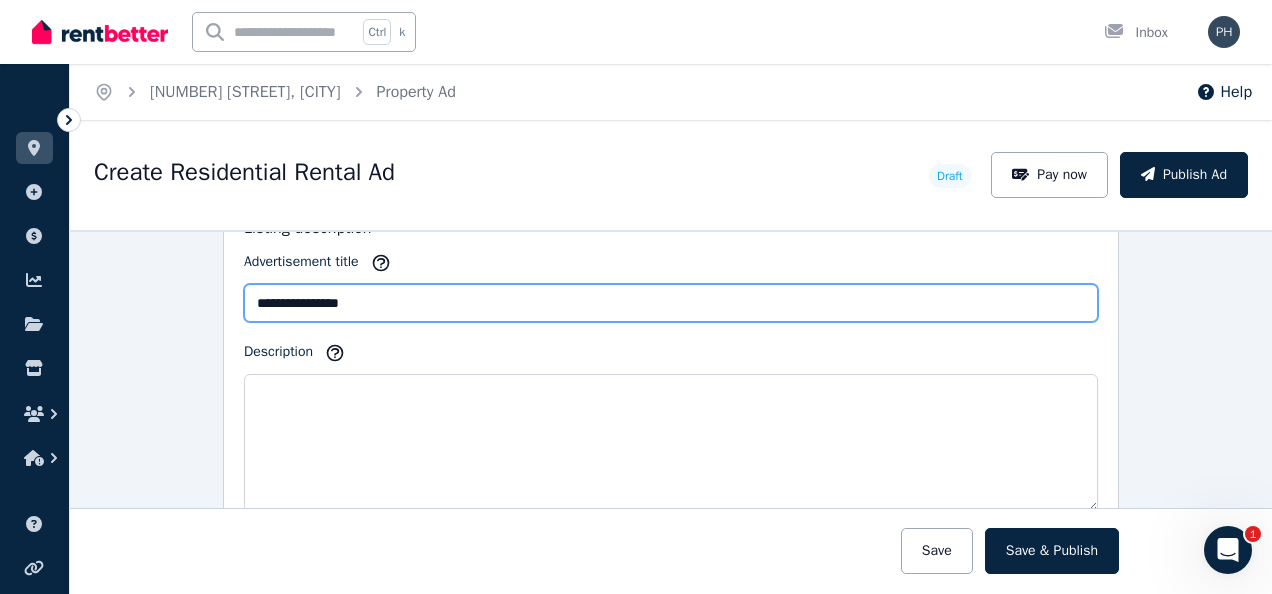 type on "**********" 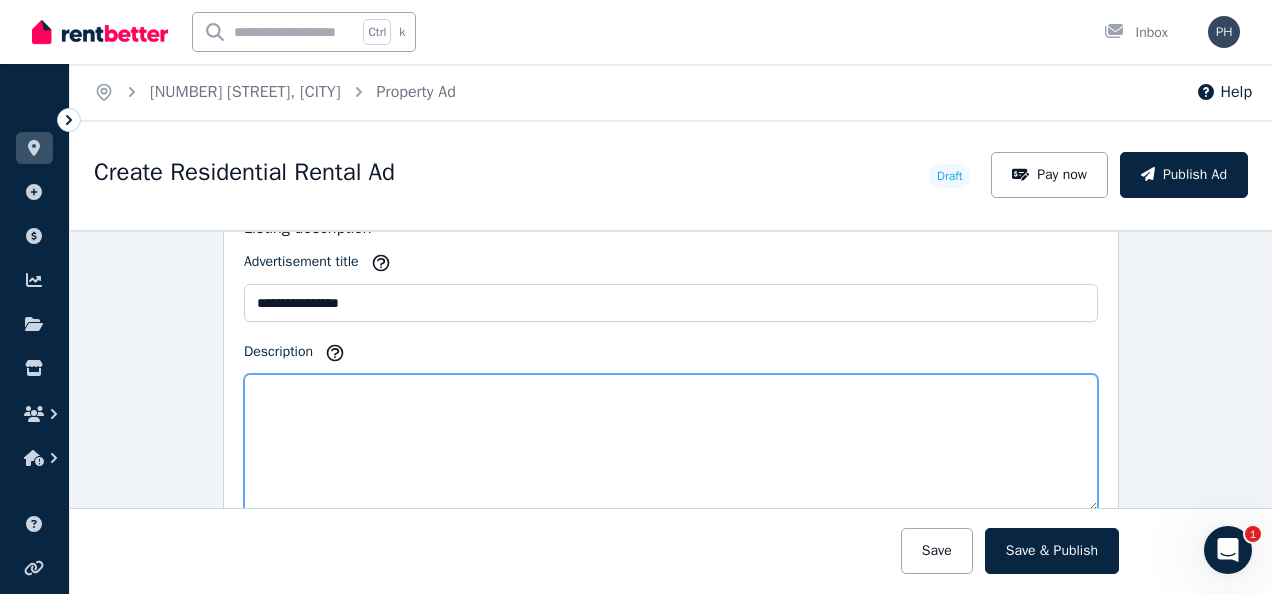 click on "Description" at bounding box center (671, 443) 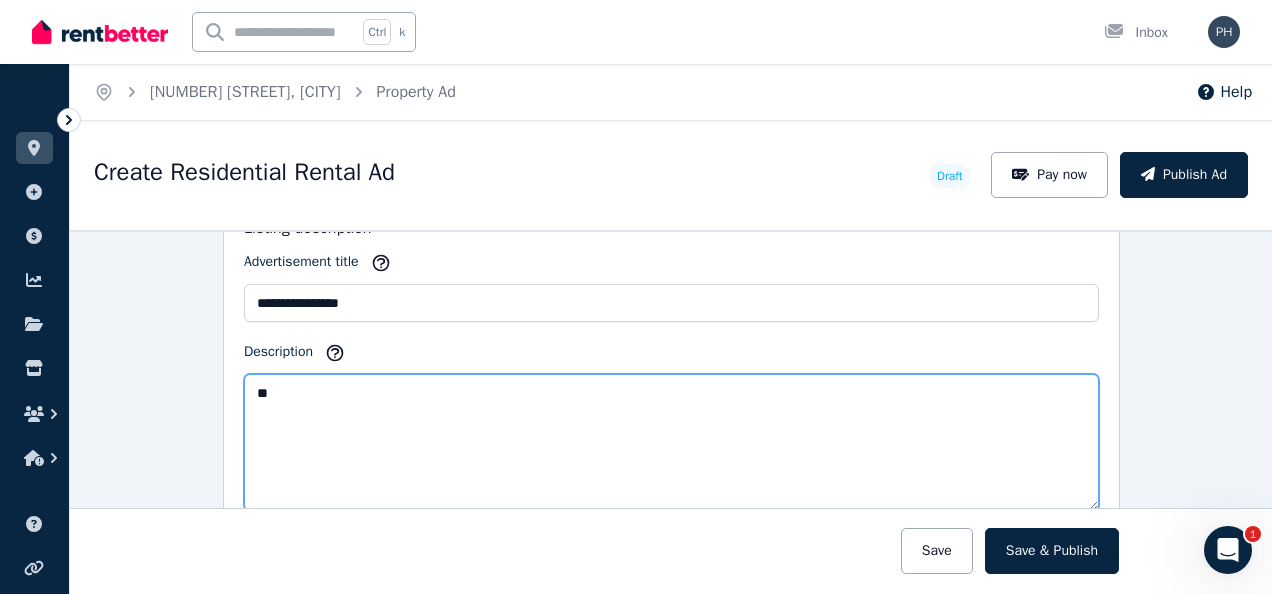 type on "*" 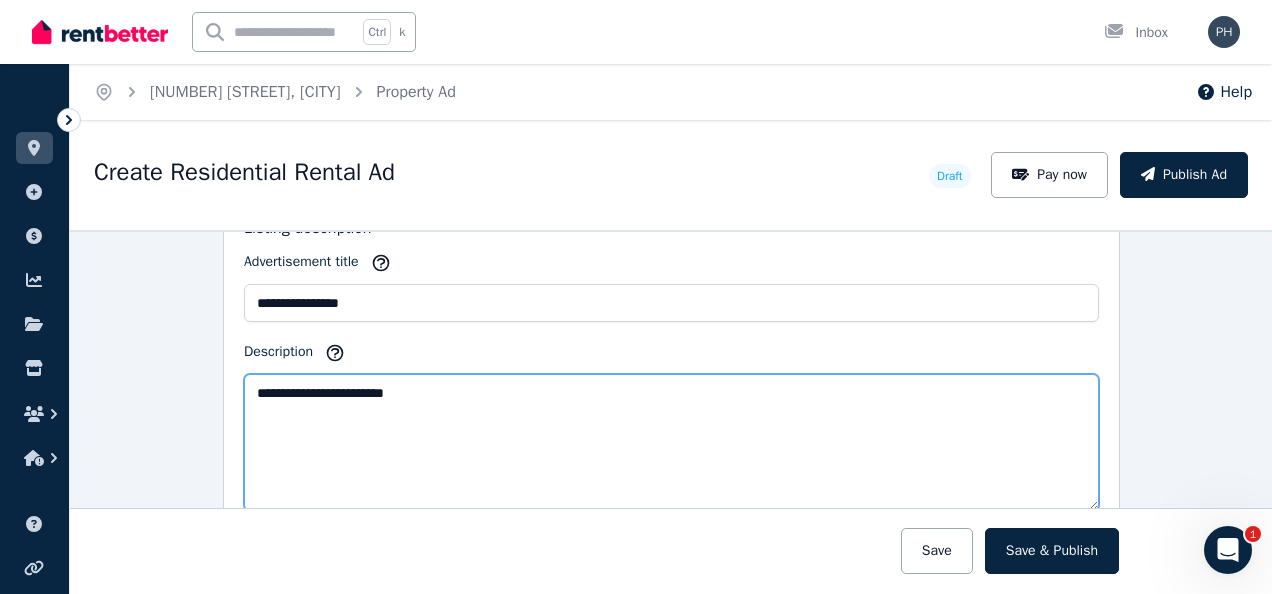 click on "**********" at bounding box center [671, 442] 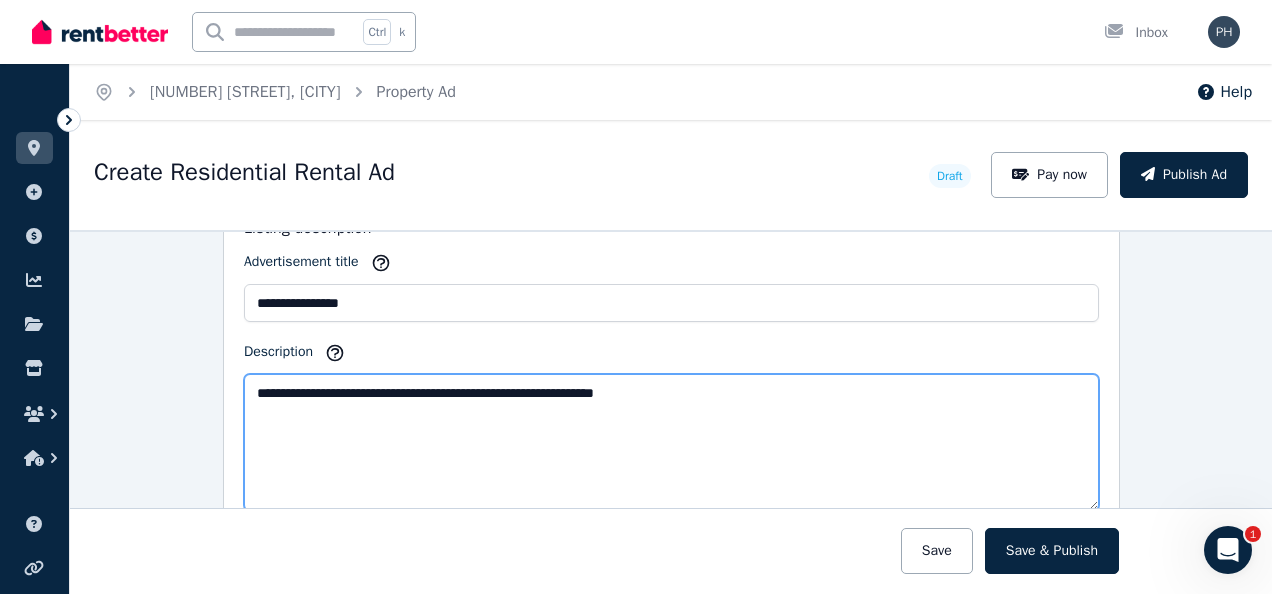 click on "**********" at bounding box center (671, 442) 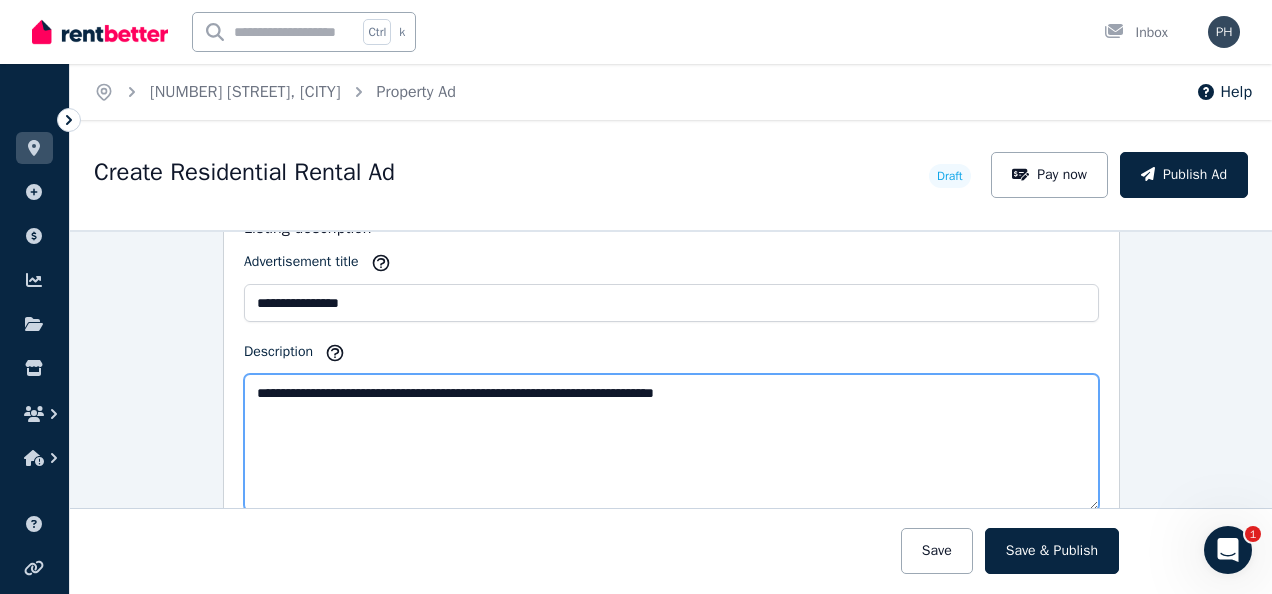 click on "**********" at bounding box center [671, 442] 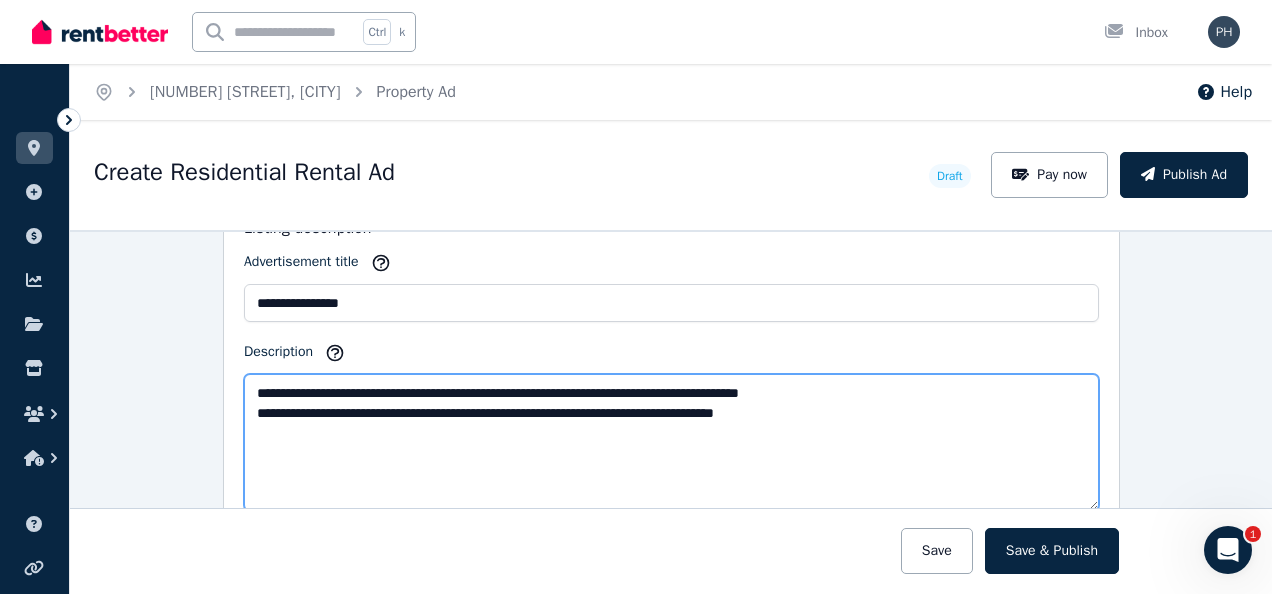 click on "**********" at bounding box center (671, 442) 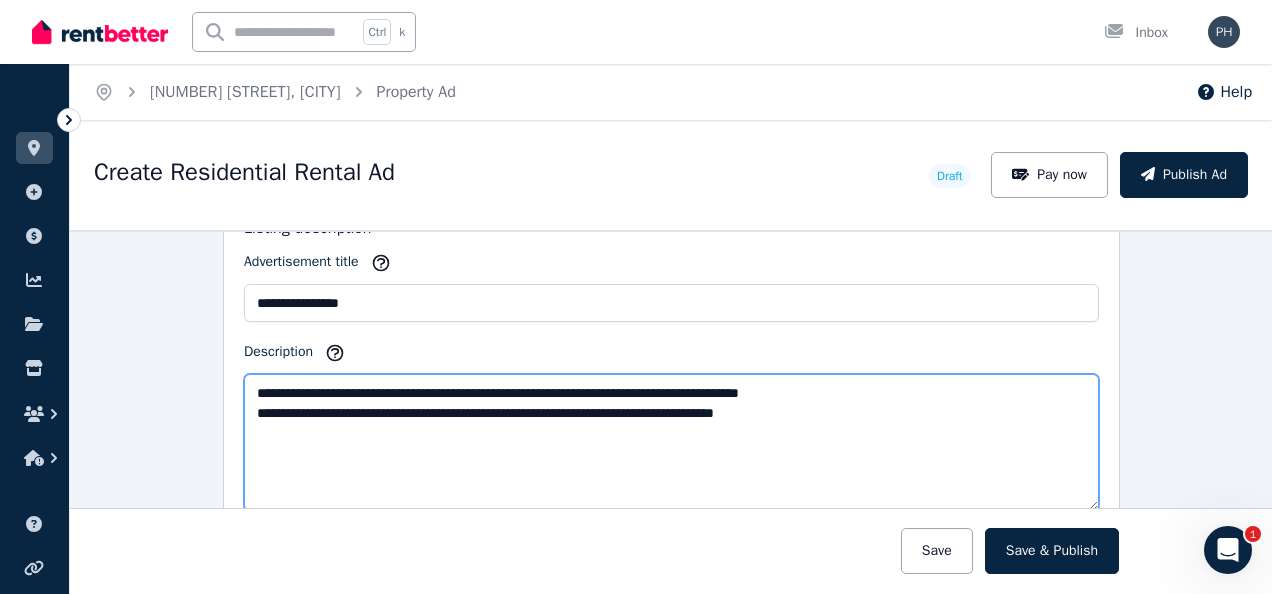 drag, startPoint x: 745, startPoint y: 400, endPoint x: 720, endPoint y: 398, distance: 25.079872 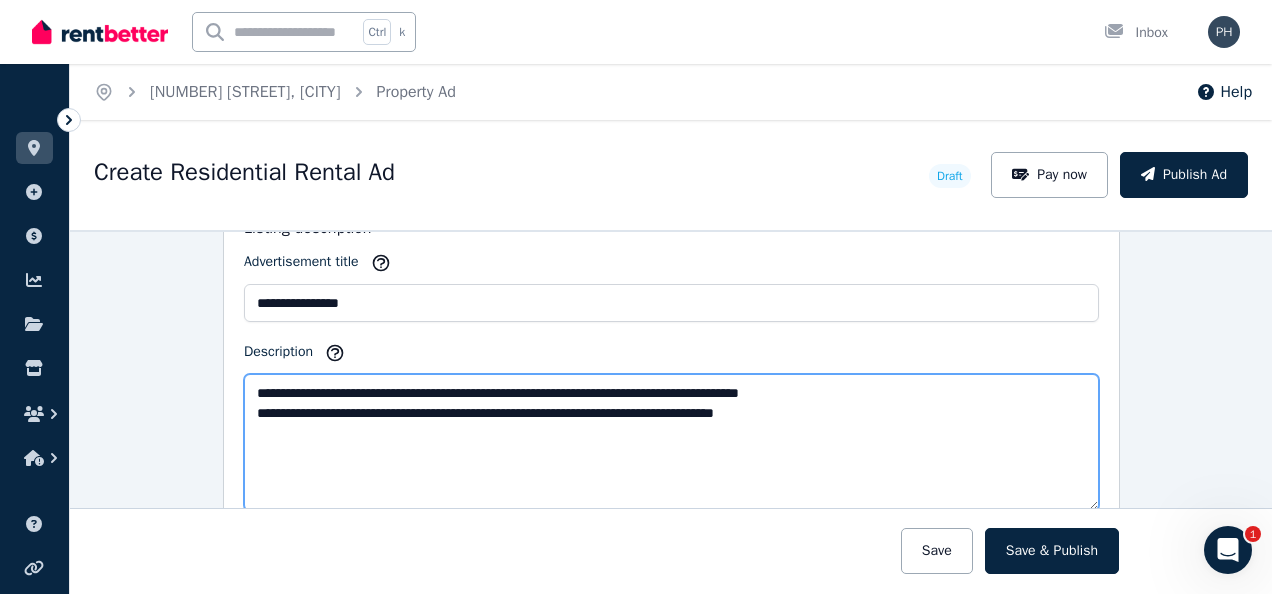click on "**********" at bounding box center [671, 442] 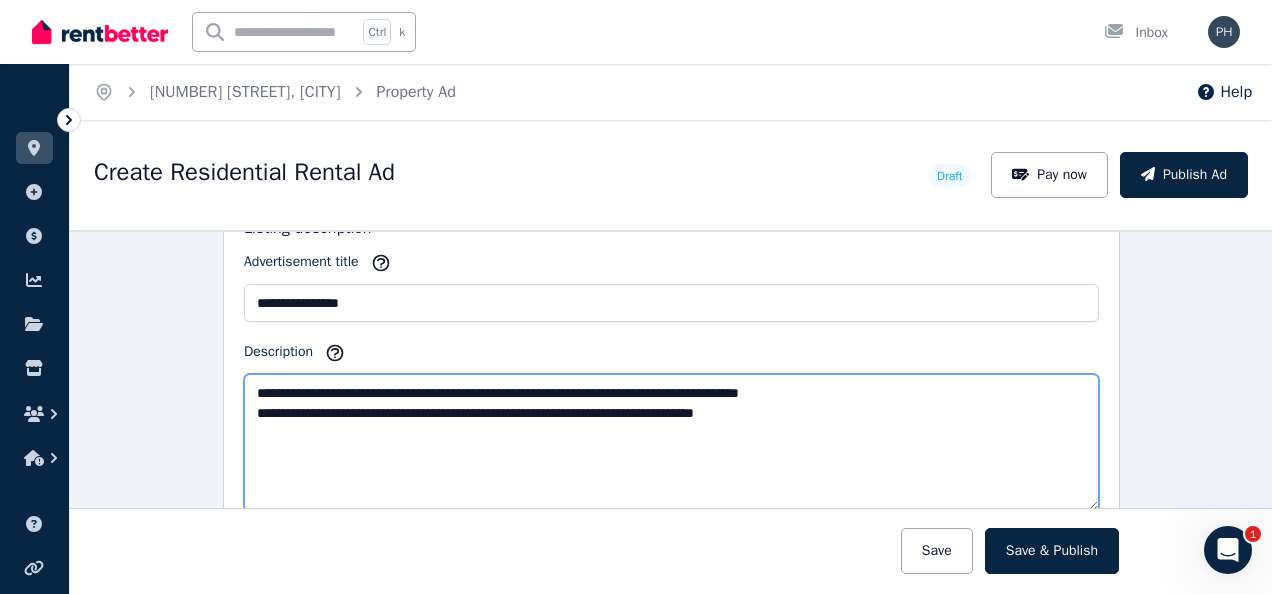 click on "**********" at bounding box center (671, 442) 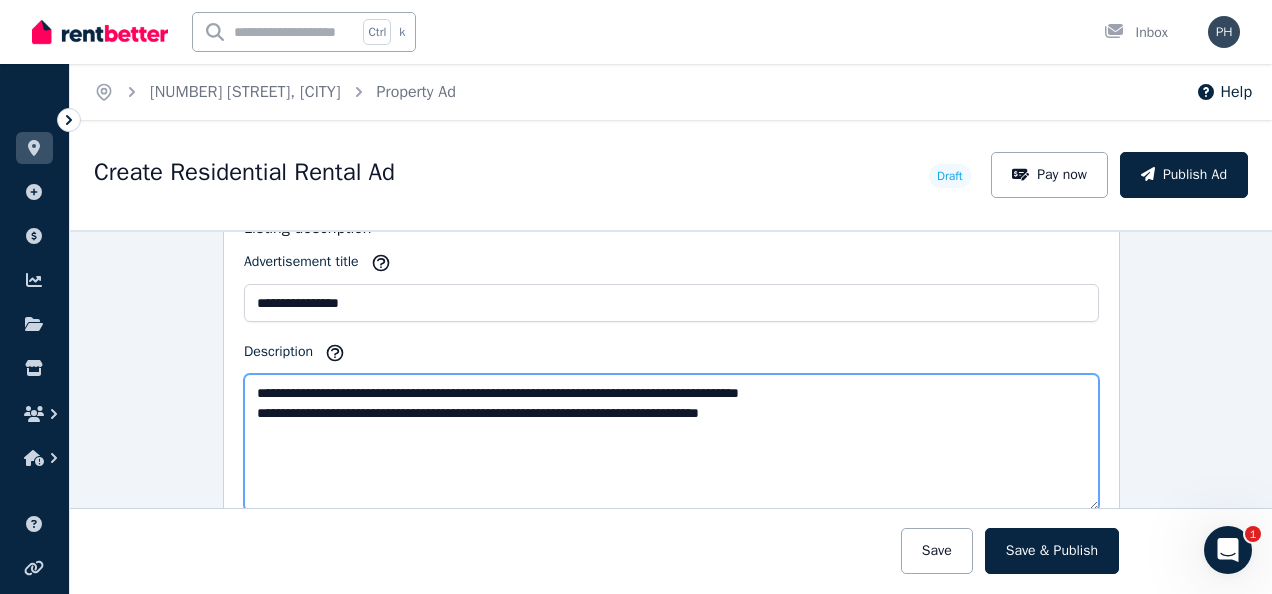 click on "**********" at bounding box center (671, 442) 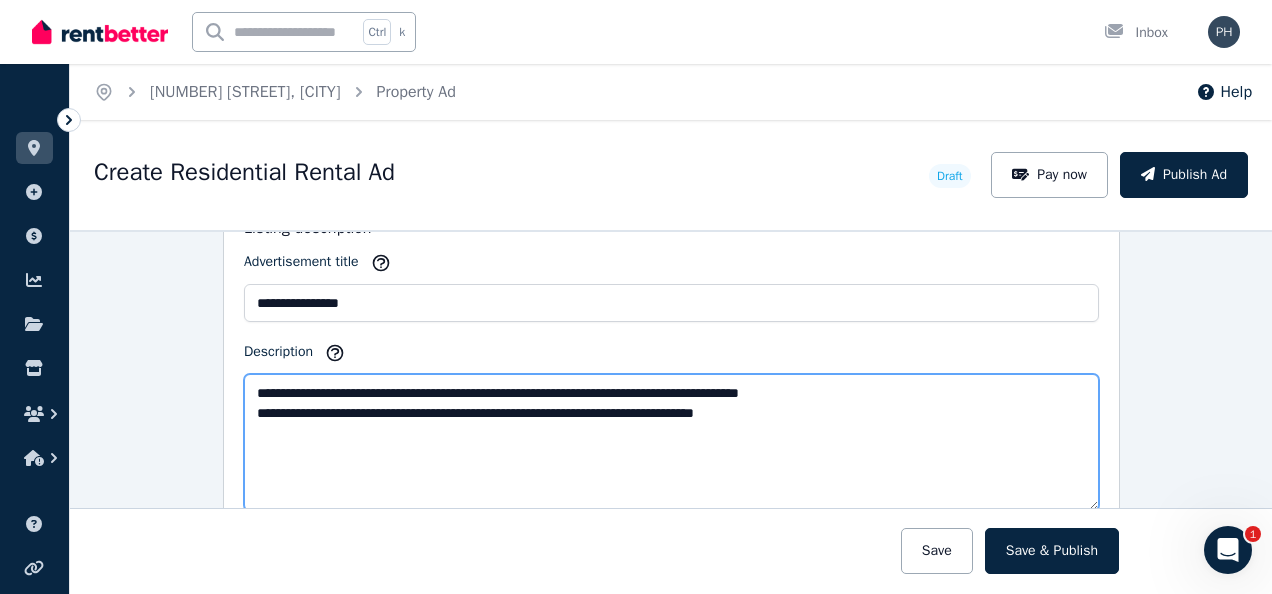 click on "**********" at bounding box center [671, 442] 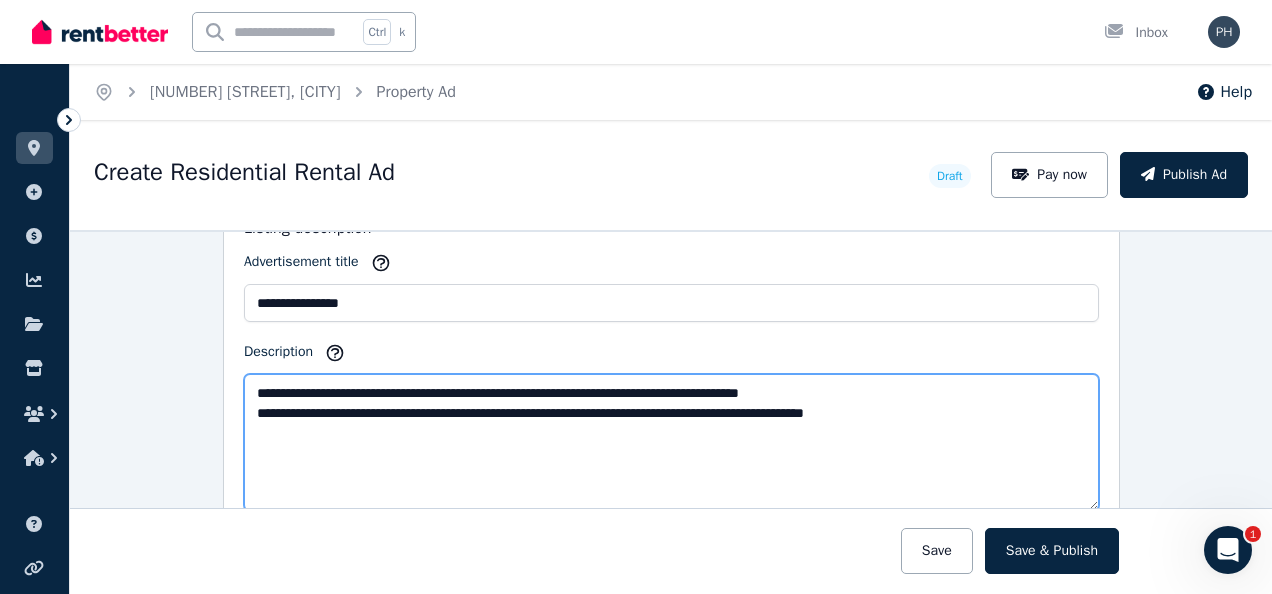 drag, startPoint x: 606, startPoint y: 402, endPoint x: 588, endPoint y: 404, distance: 18.110771 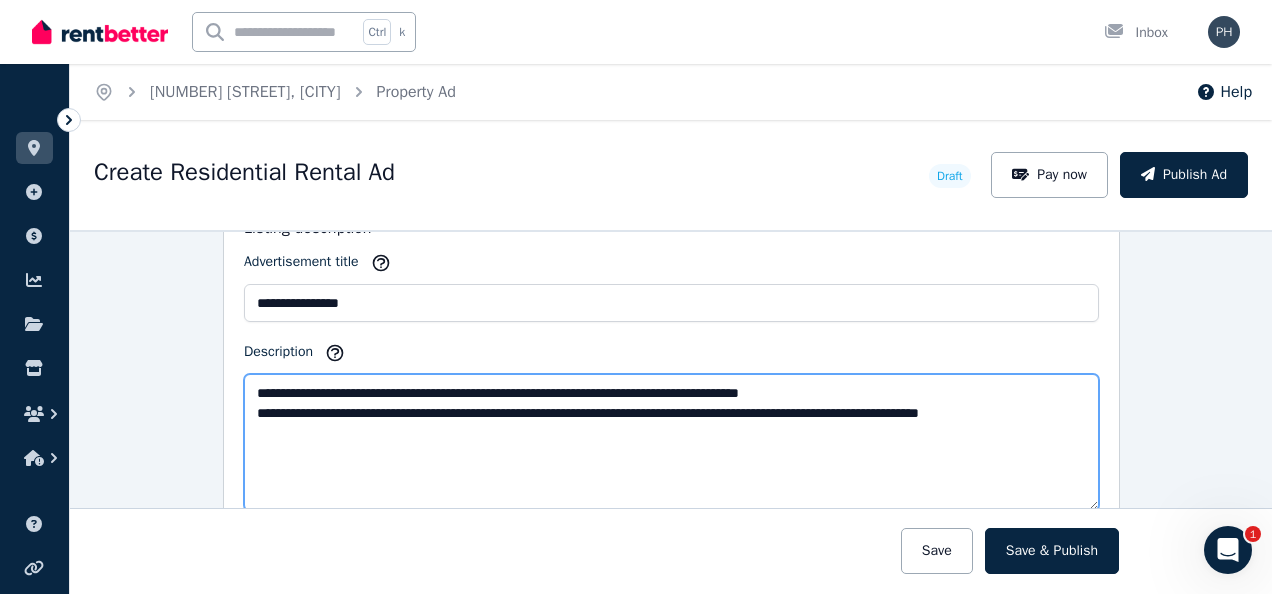 click on "**********" at bounding box center (671, 442) 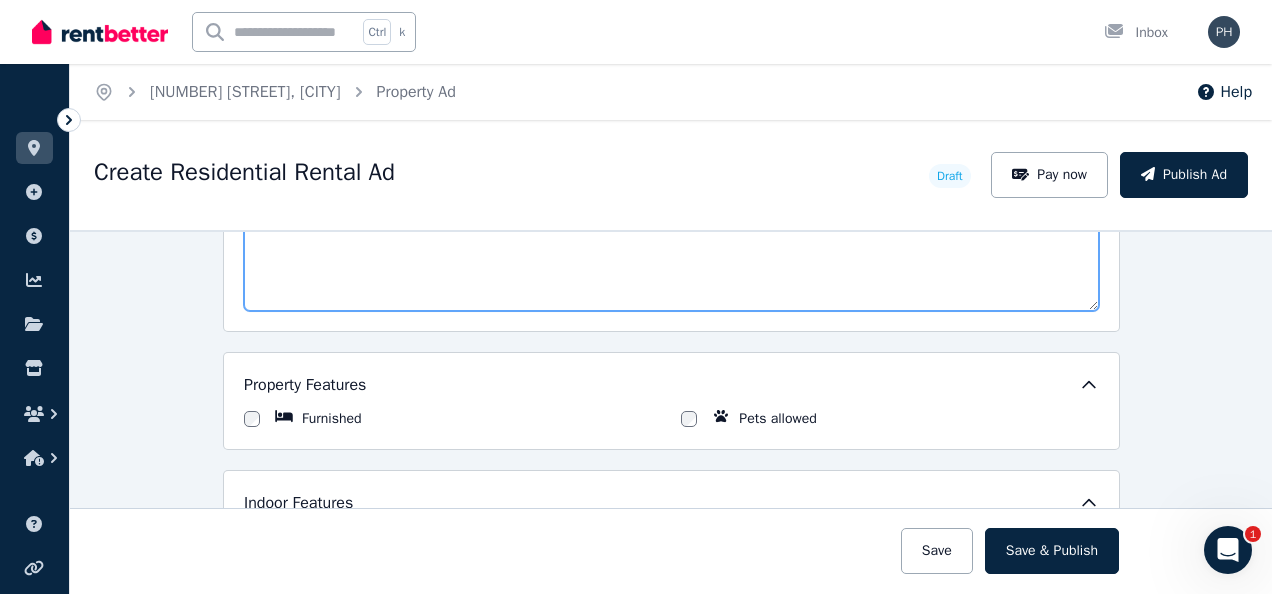 scroll, scrollTop: 1200, scrollLeft: 0, axis: vertical 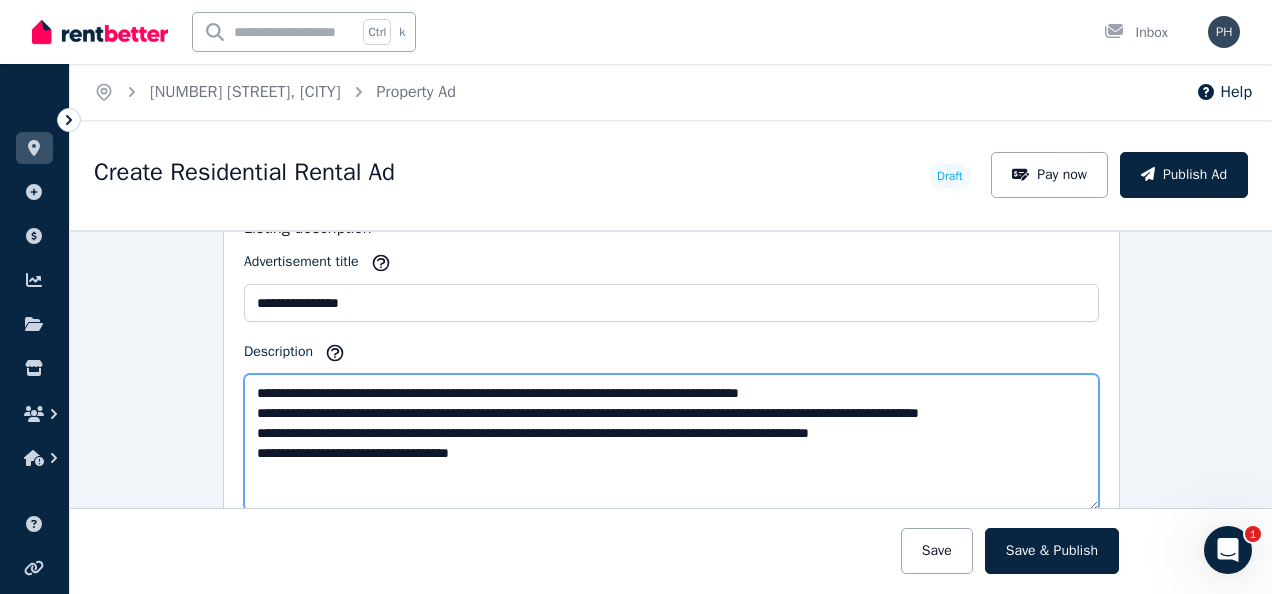 drag, startPoint x: 284, startPoint y: 444, endPoint x: 248, endPoint y: 442, distance: 36.05551 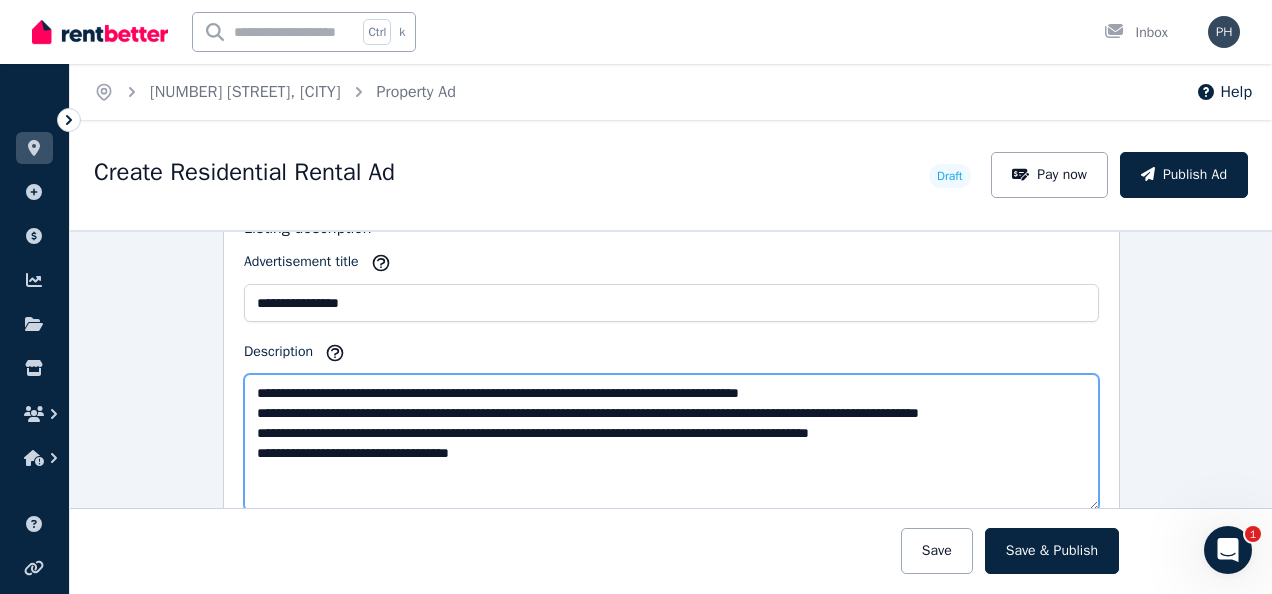click on "**********" at bounding box center [671, 442] 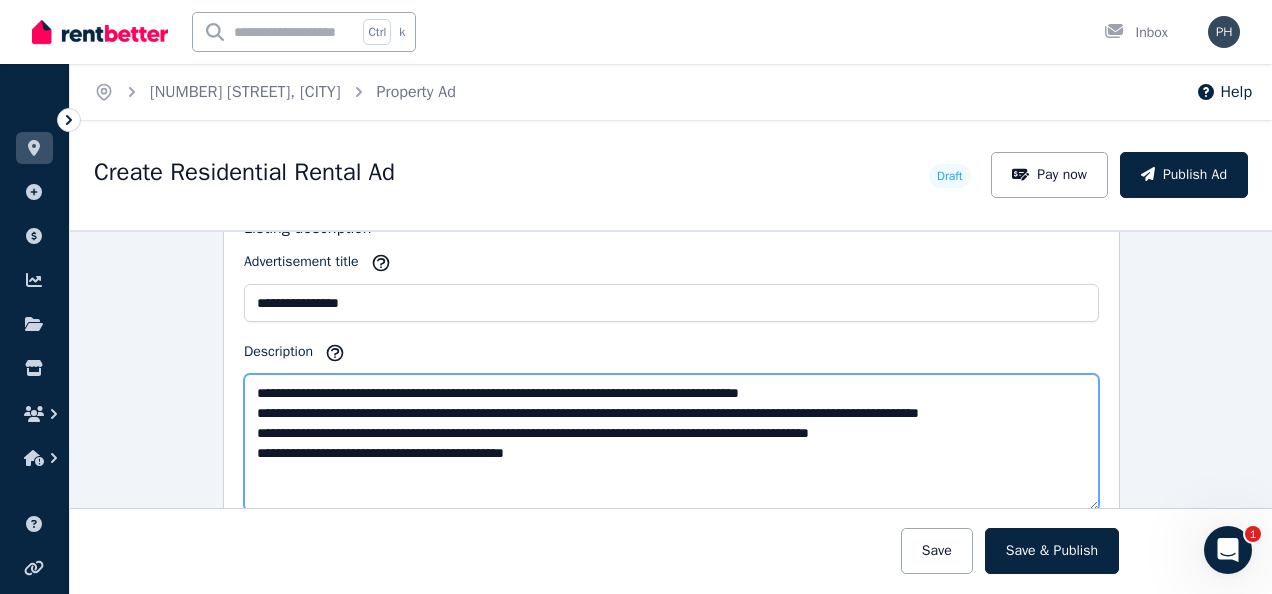 click on "**********" at bounding box center [671, 442] 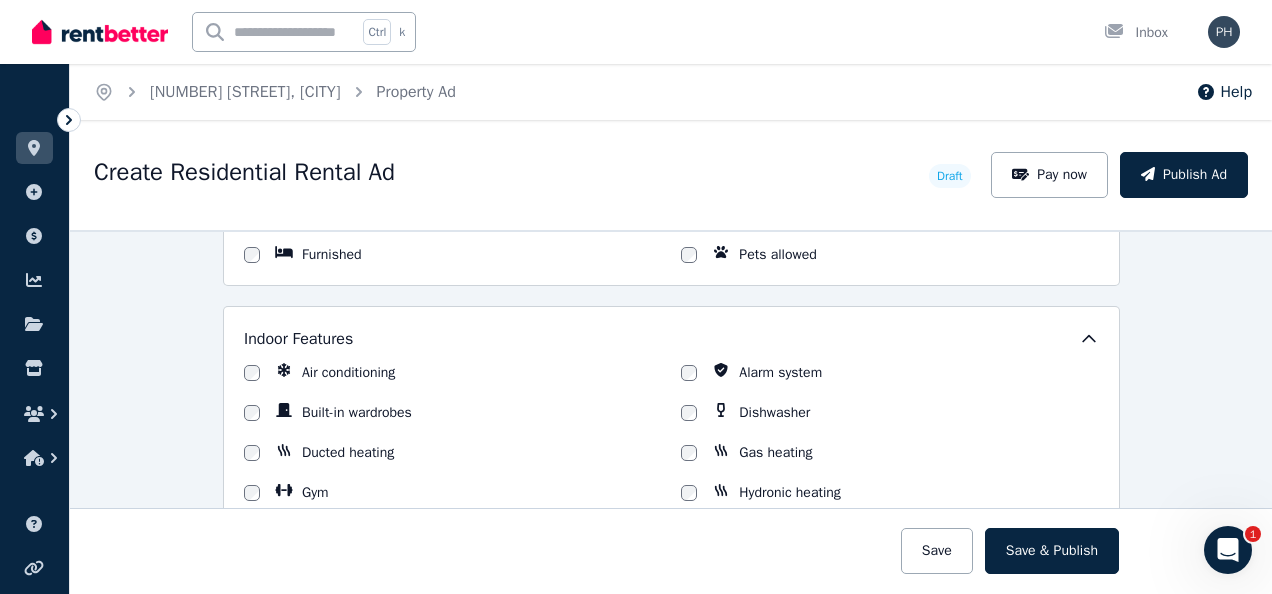 scroll, scrollTop: 1218, scrollLeft: 0, axis: vertical 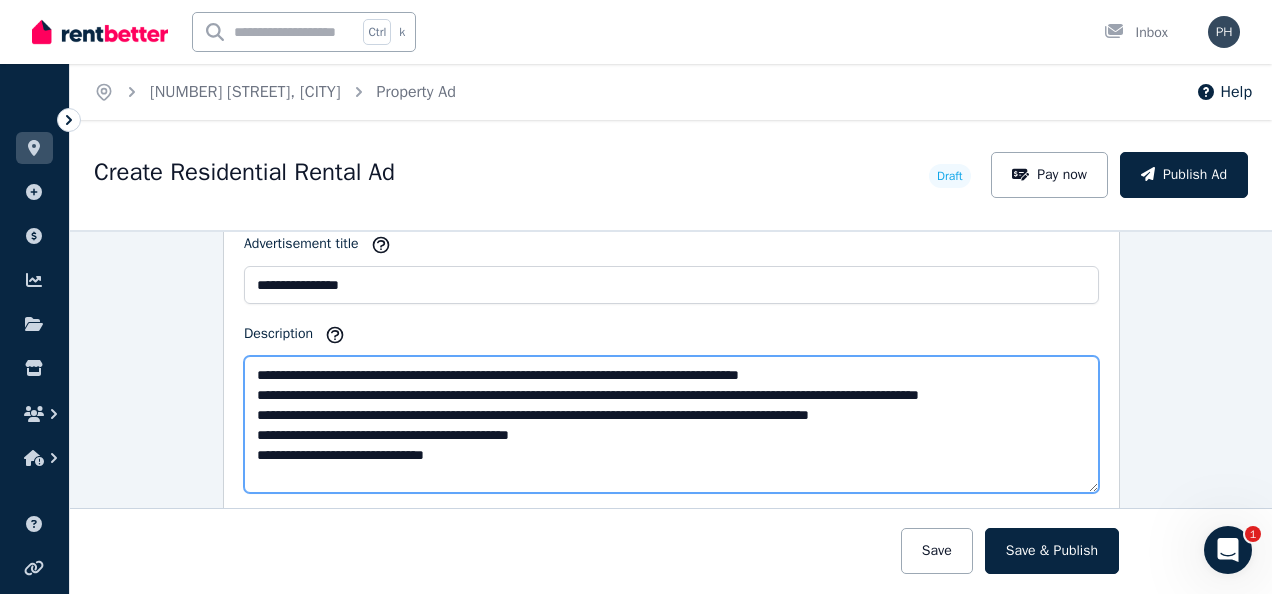 click on "**********" at bounding box center [671, 424] 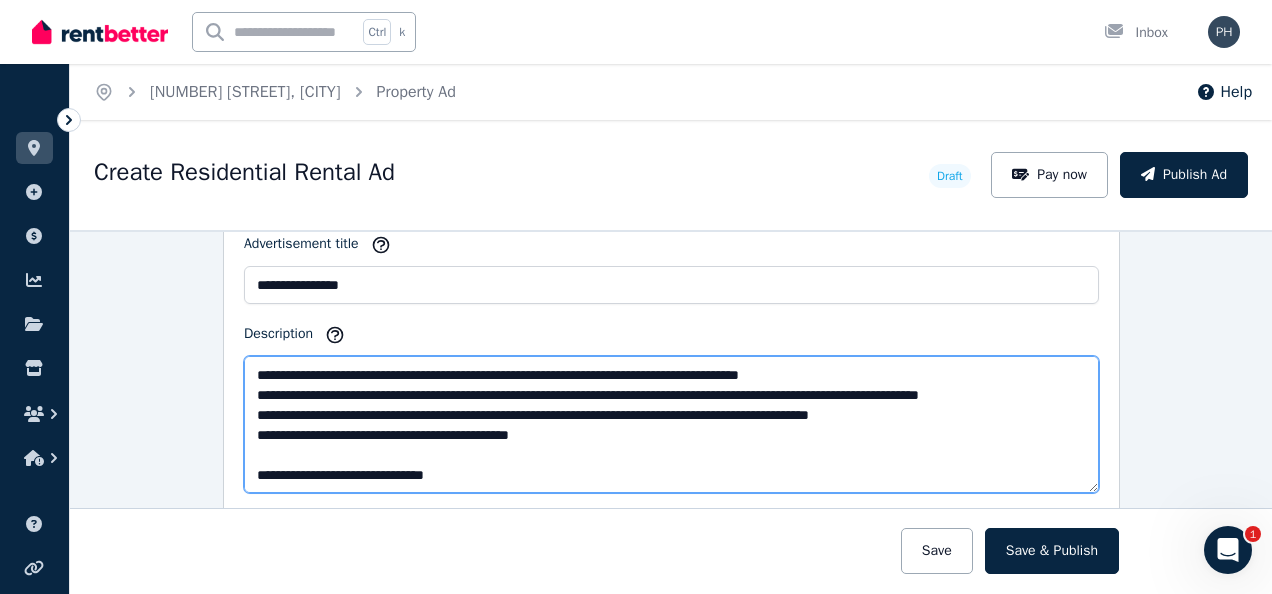 click on "**********" at bounding box center [671, 424] 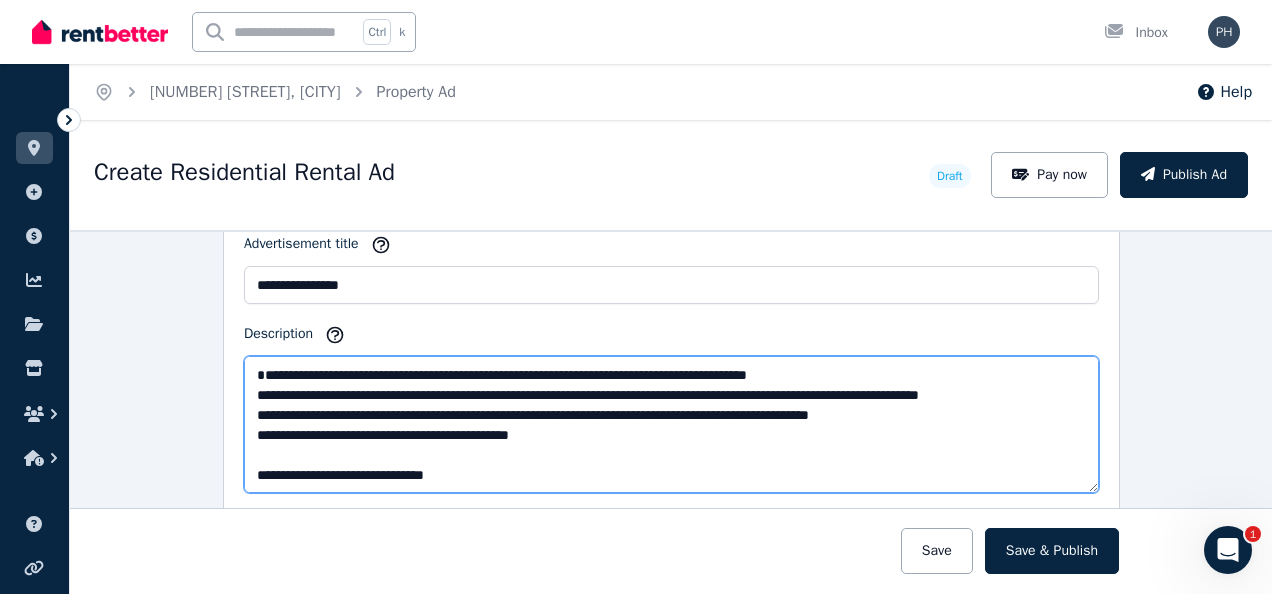 click on "**********" at bounding box center (671, 424) 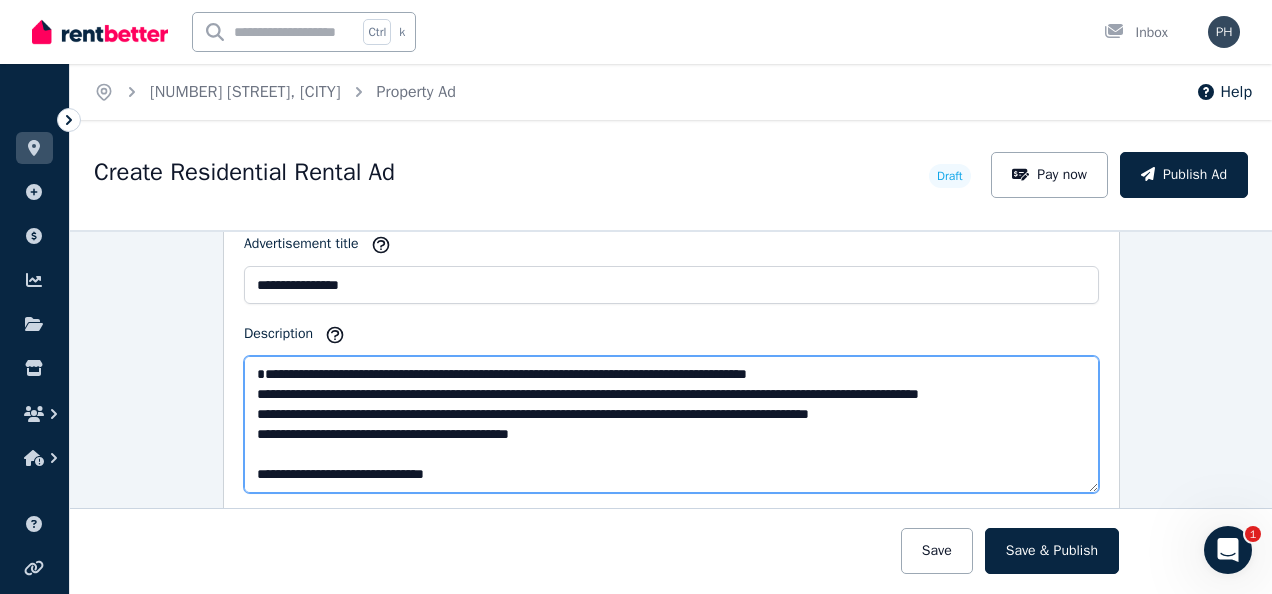 scroll, scrollTop: 20, scrollLeft: 0, axis: vertical 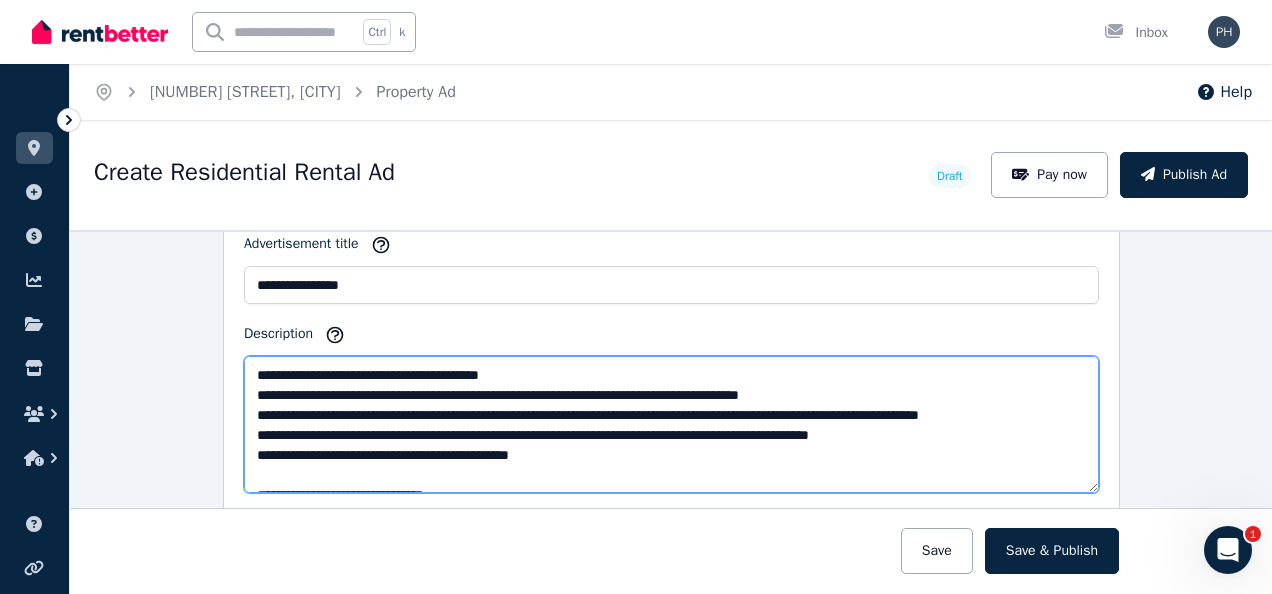 drag, startPoint x: 517, startPoint y: 356, endPoint x: 476, endPoint y: 360, distance: 41.19466 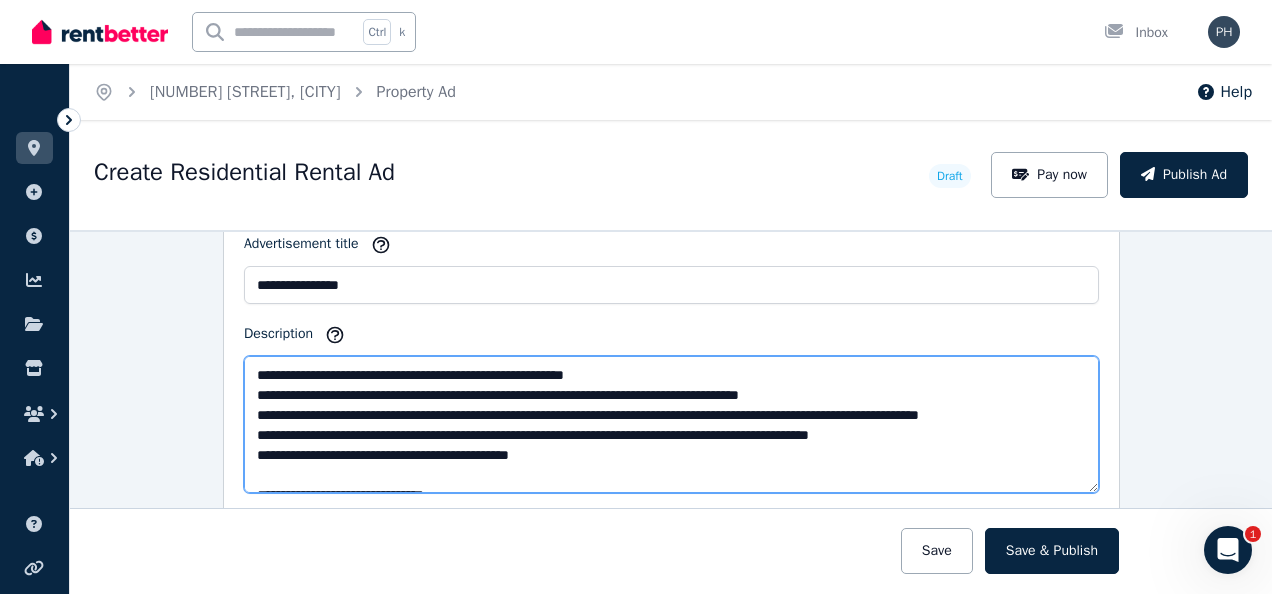 drag, startPoint x: 607, startPoint y: 361, endPoint x: 547, endPoint y: 362, distance: 60.00833 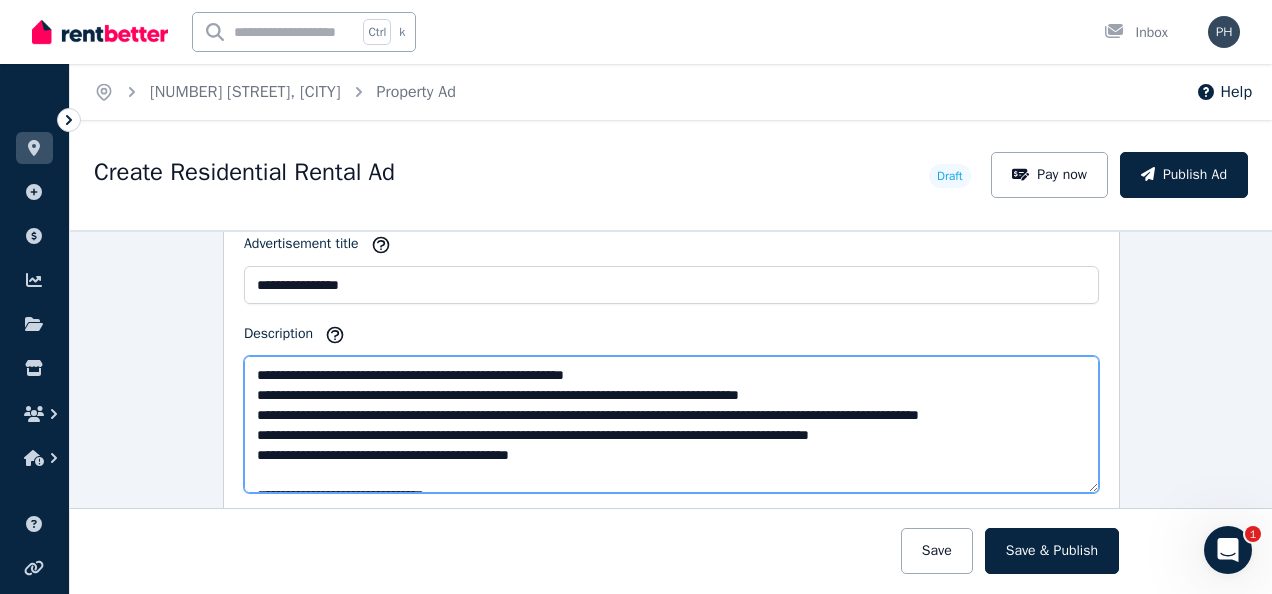 drag, startPoint x: 614, startPoint y: 362, endPoint x: 545, endPoint y: 362, distance: 69 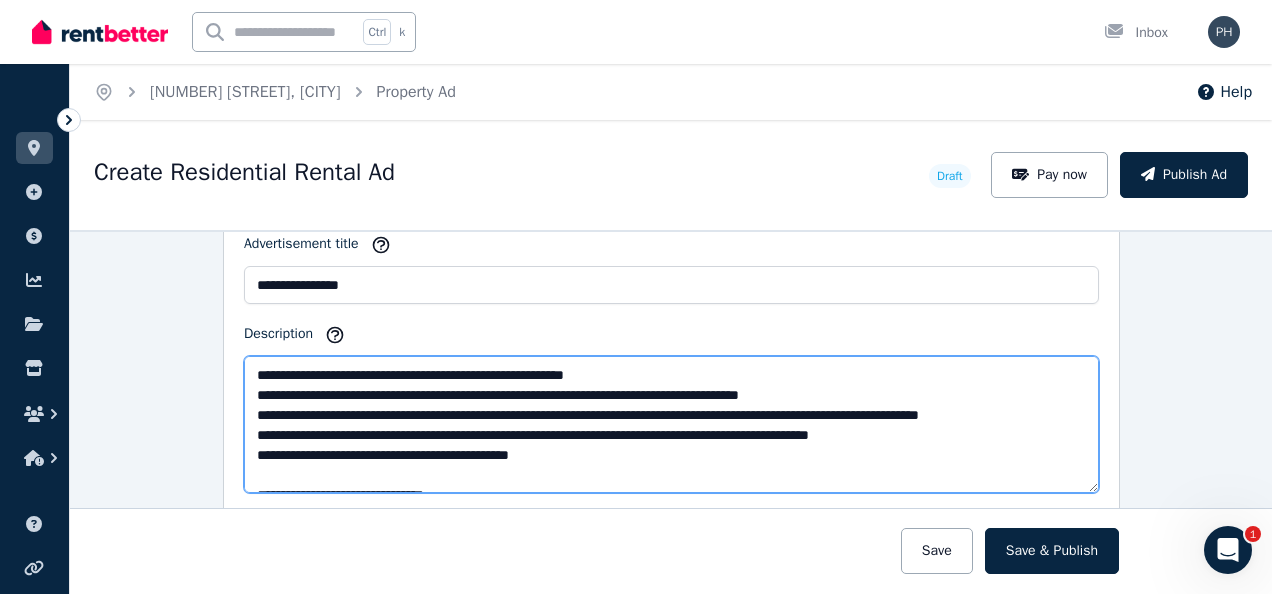 click on "**********" at bounding box center [671, 424] 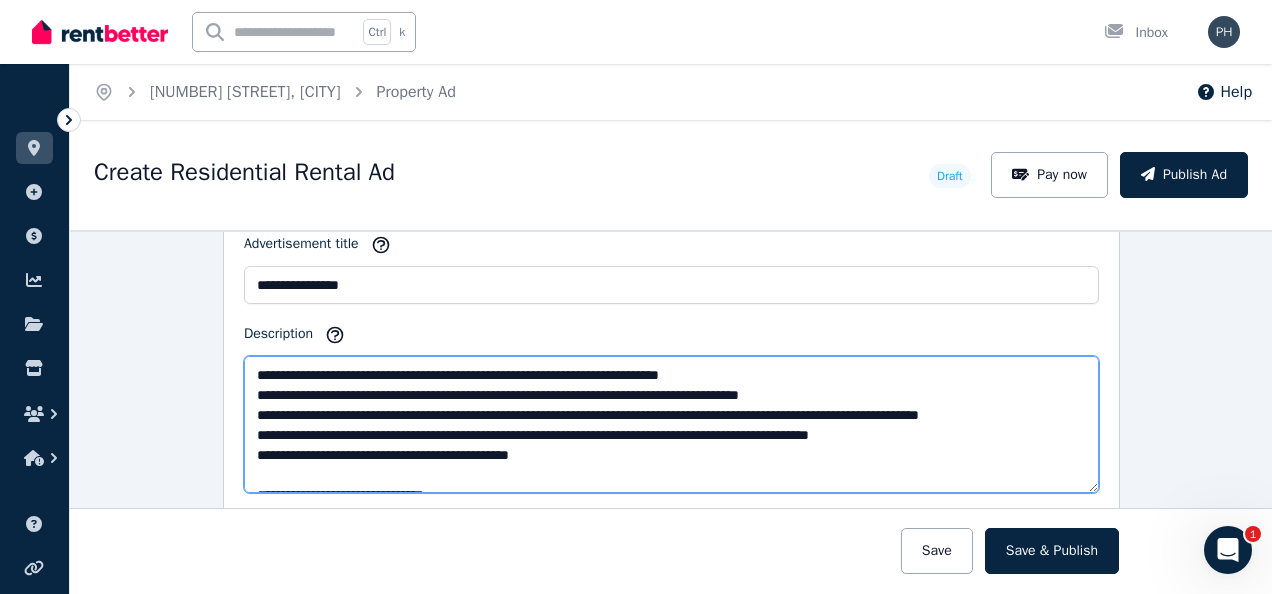 click on "**********" at bounding box center (671, 424) 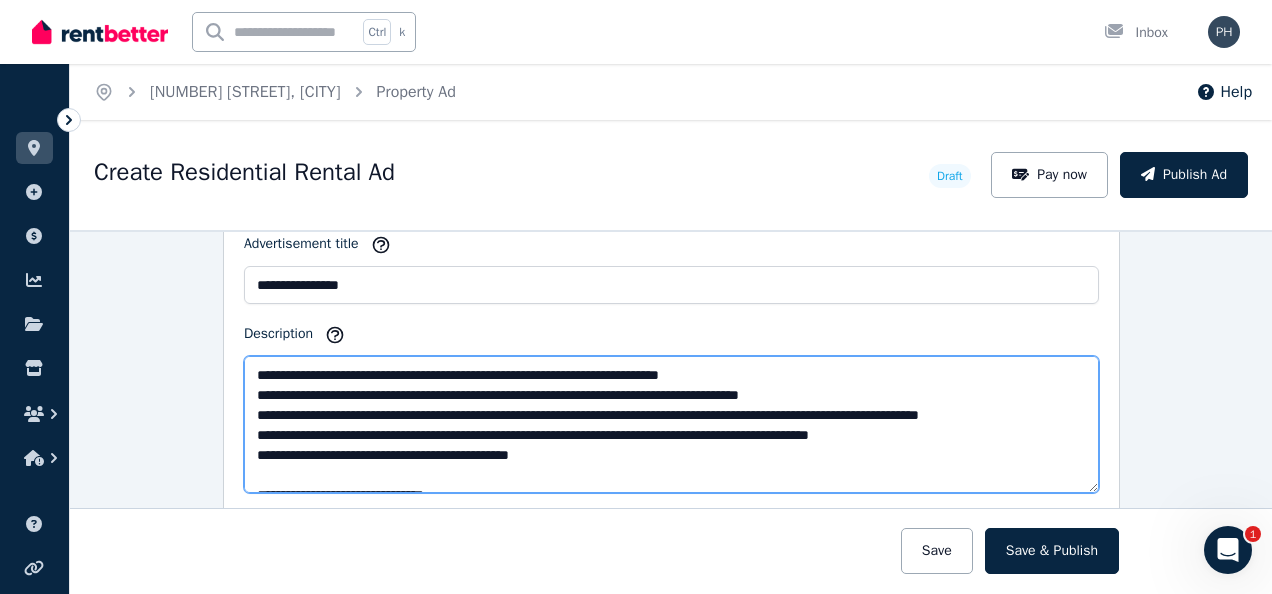 drag, startPoint x: 730, startPoint y: 364, endPoint x: 248, endPoint y: 366, distance: 482.00415 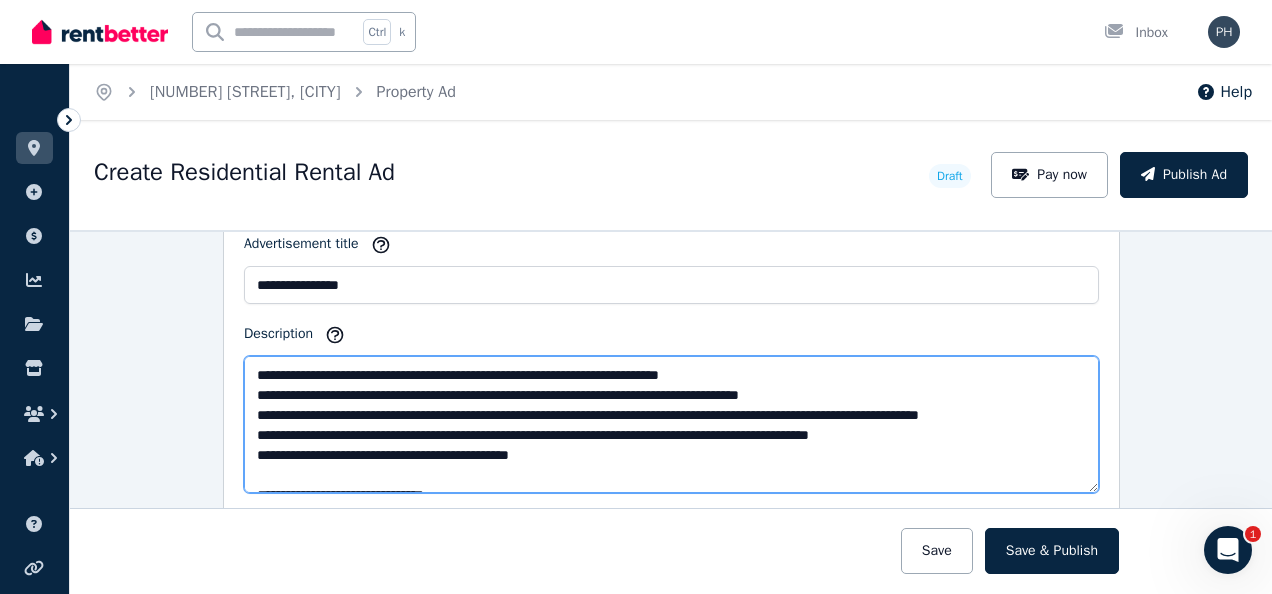 click on "**********" at bounding box center (671, 424) 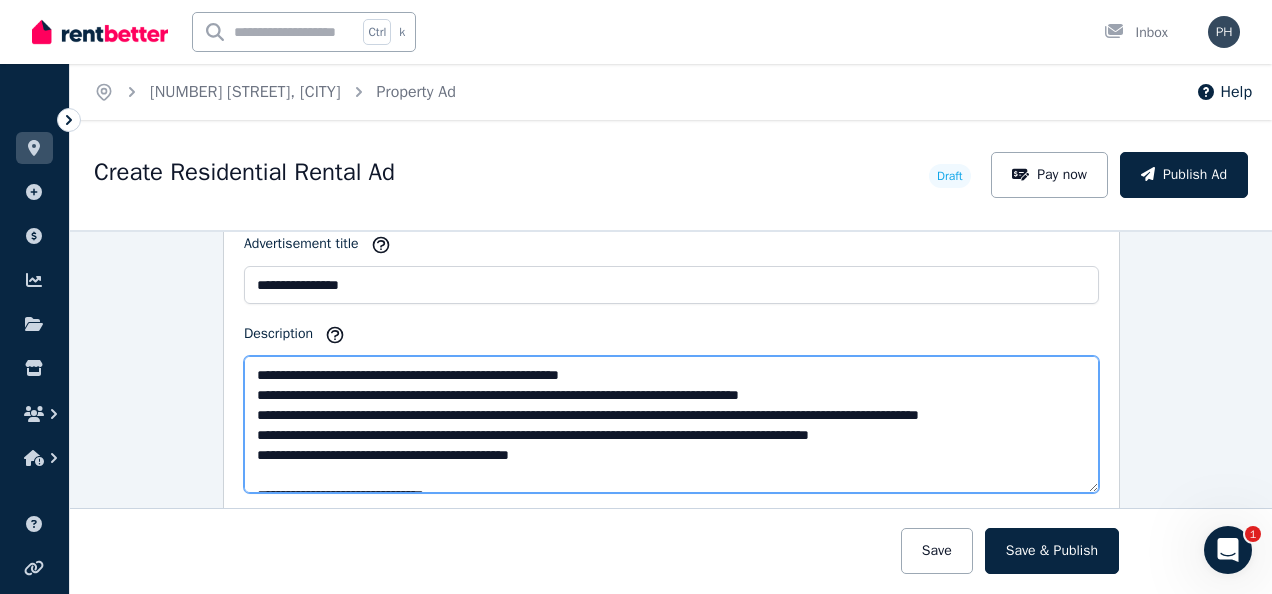 drag, startPoint x: 635, startPoint y: 384, endPoint x: 611, endPoint y: 386, distance: 24.083189 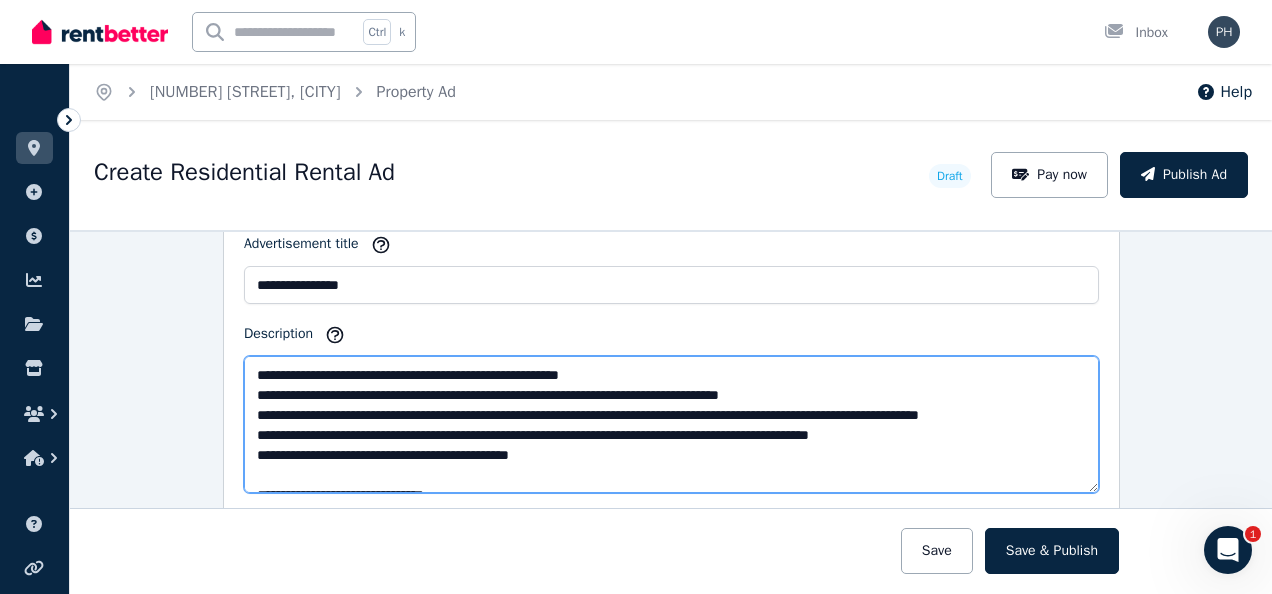 click on "**********" at bounding box center [671, 424] 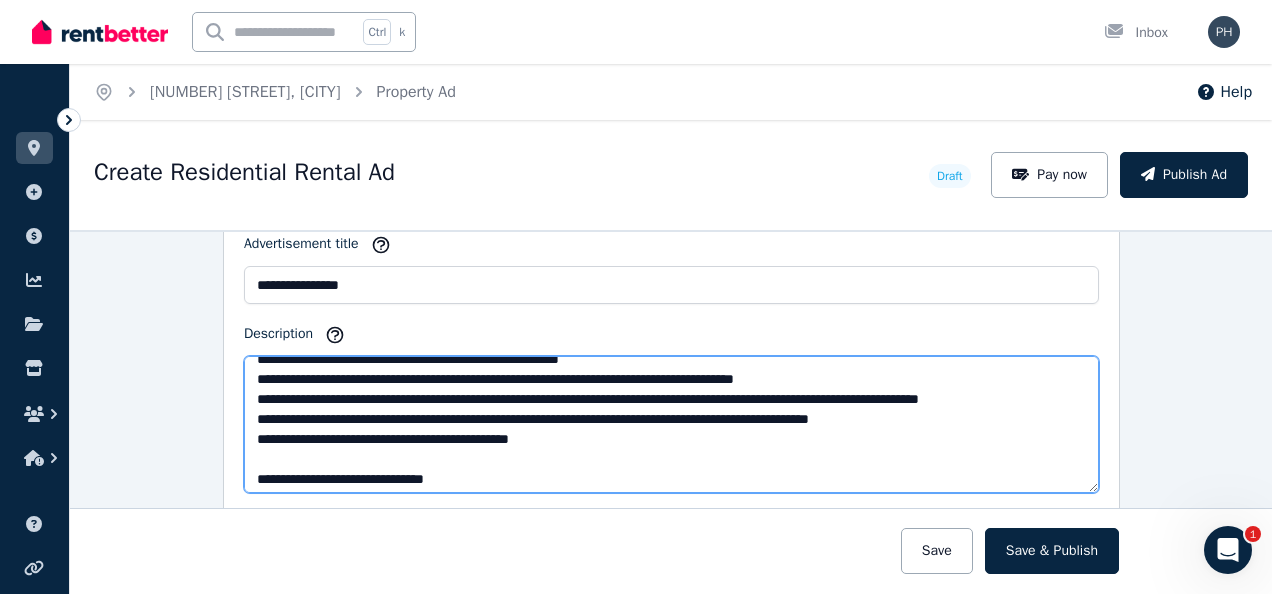 scroll, scrollTop: 20, scrollLeft: 0, axis: vertical 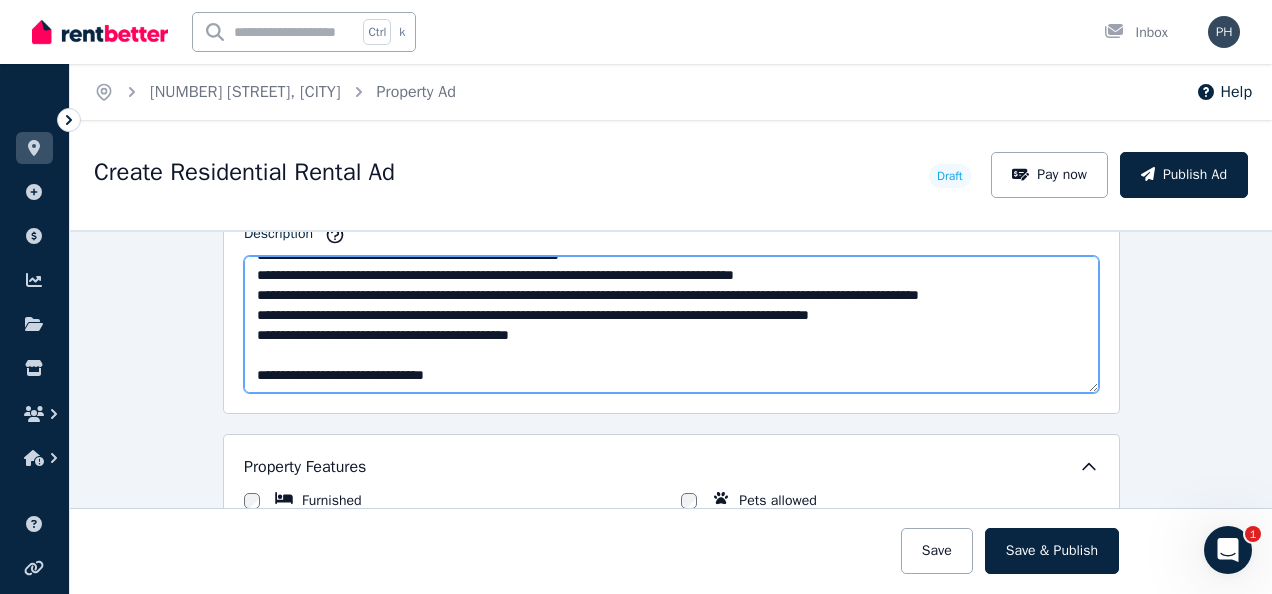 click on "**********" at bounding box center (671, 324) 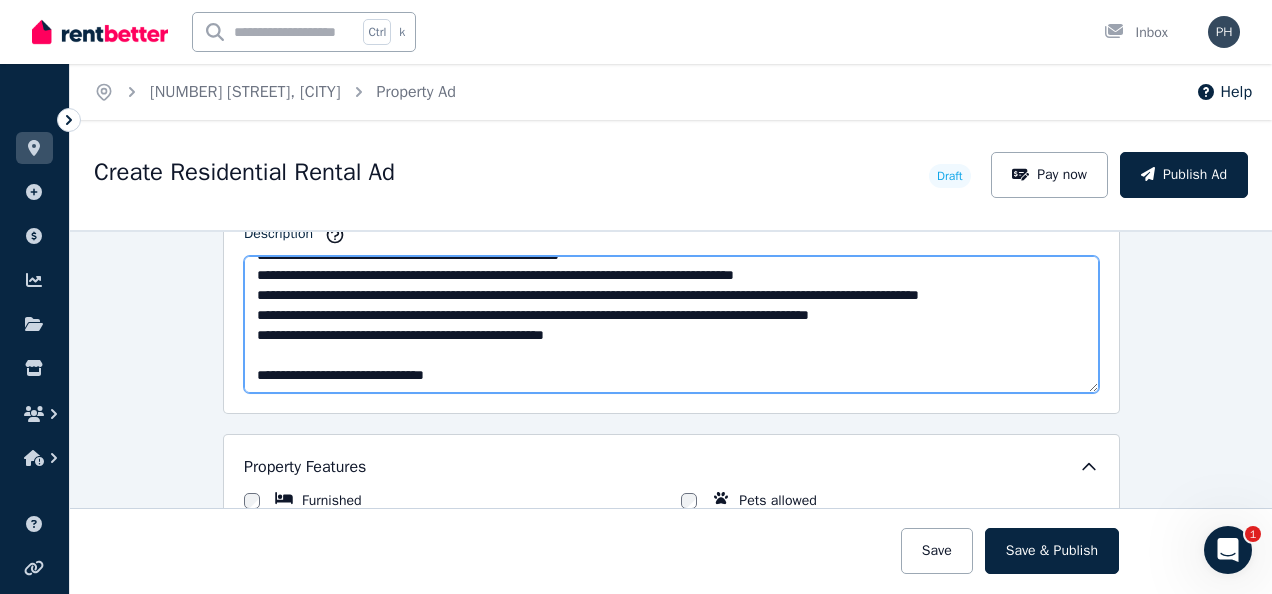 click on "**********" at bounding box center [671, 324] 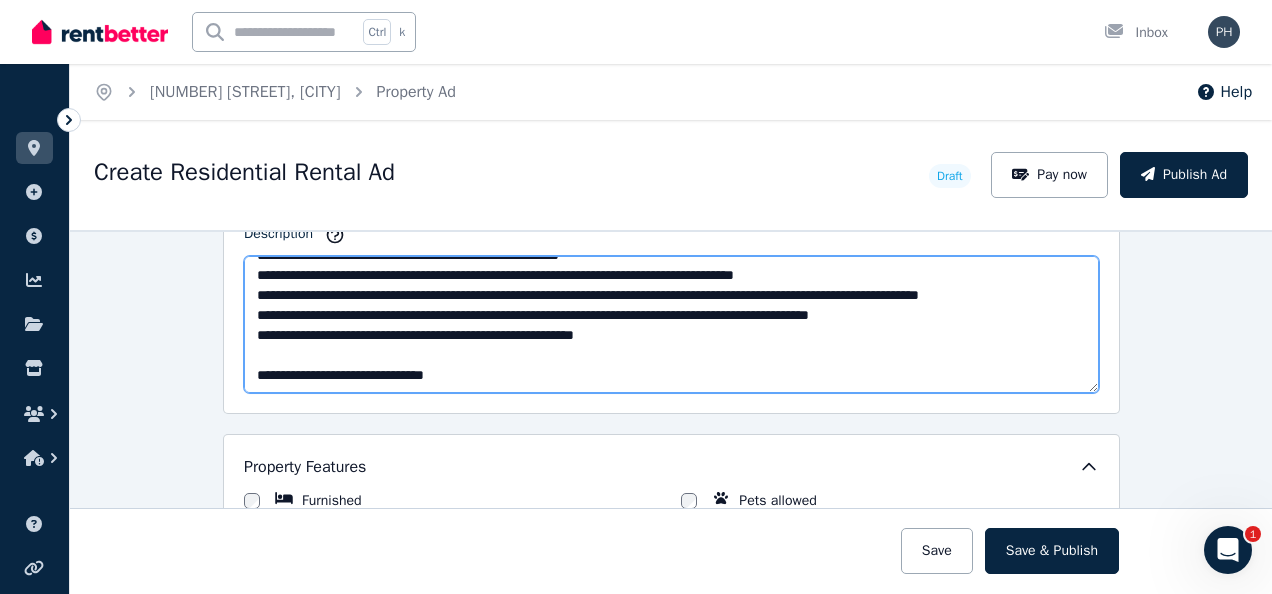 click on "**********" at bounding box center [671, 324] 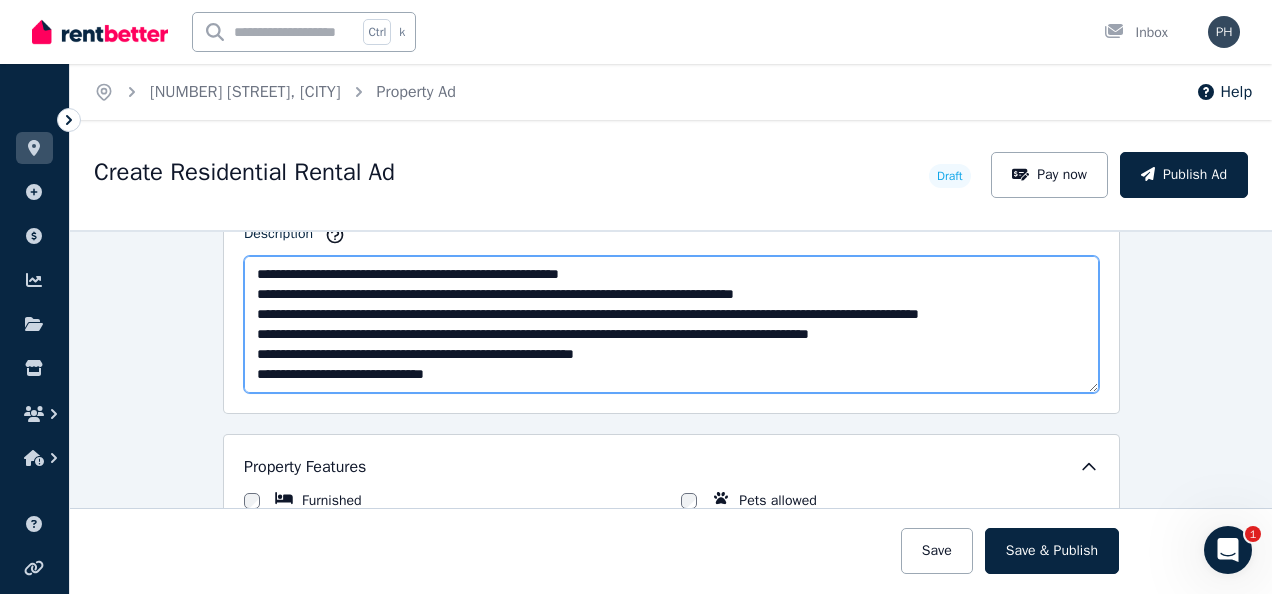scroll, scrollTop: 0, scrollLeft: 0, axis: both 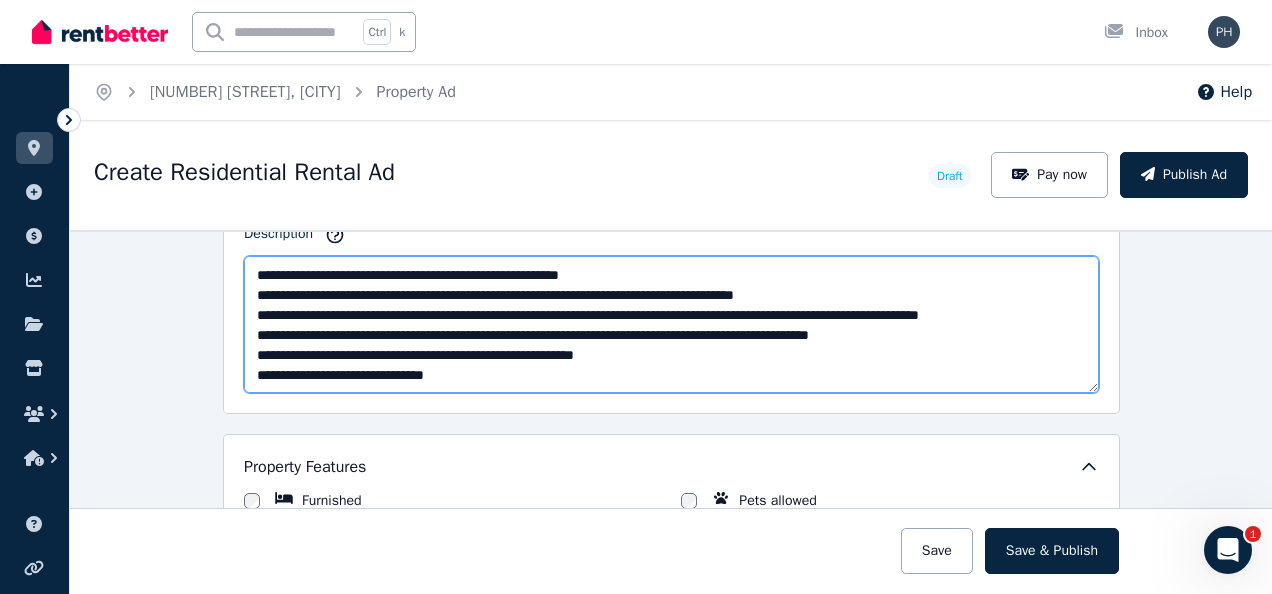 click on "**********" at bounding box center [671, 324] 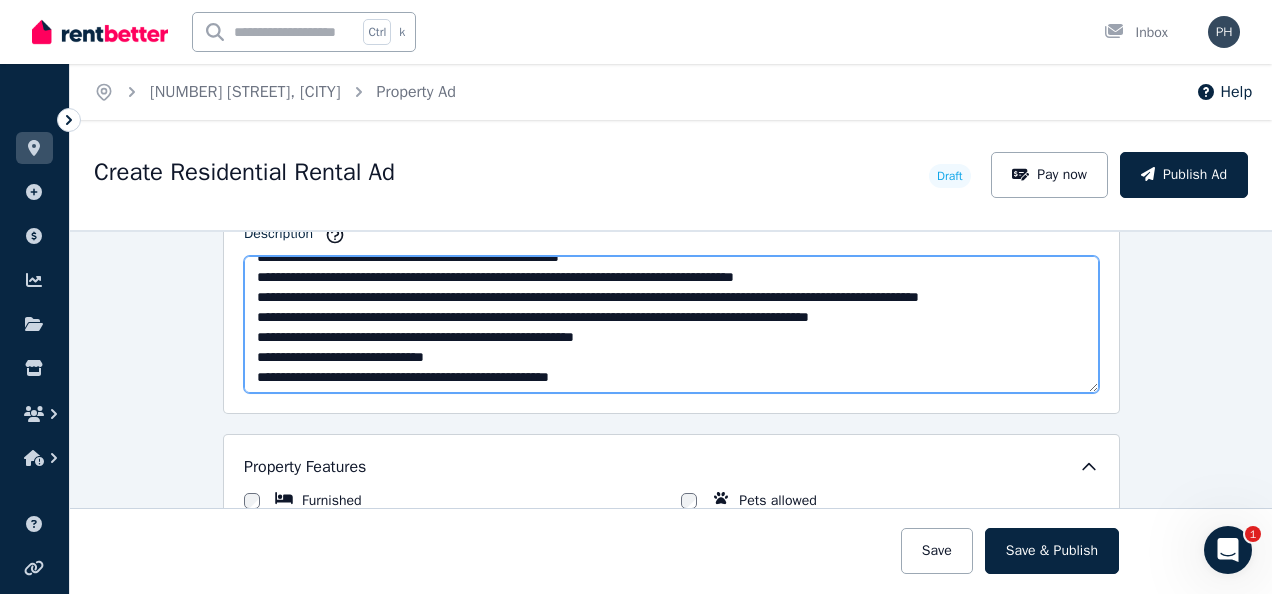 scroll, scrollTop: 20, scrollLeft: 0, axis: vertical 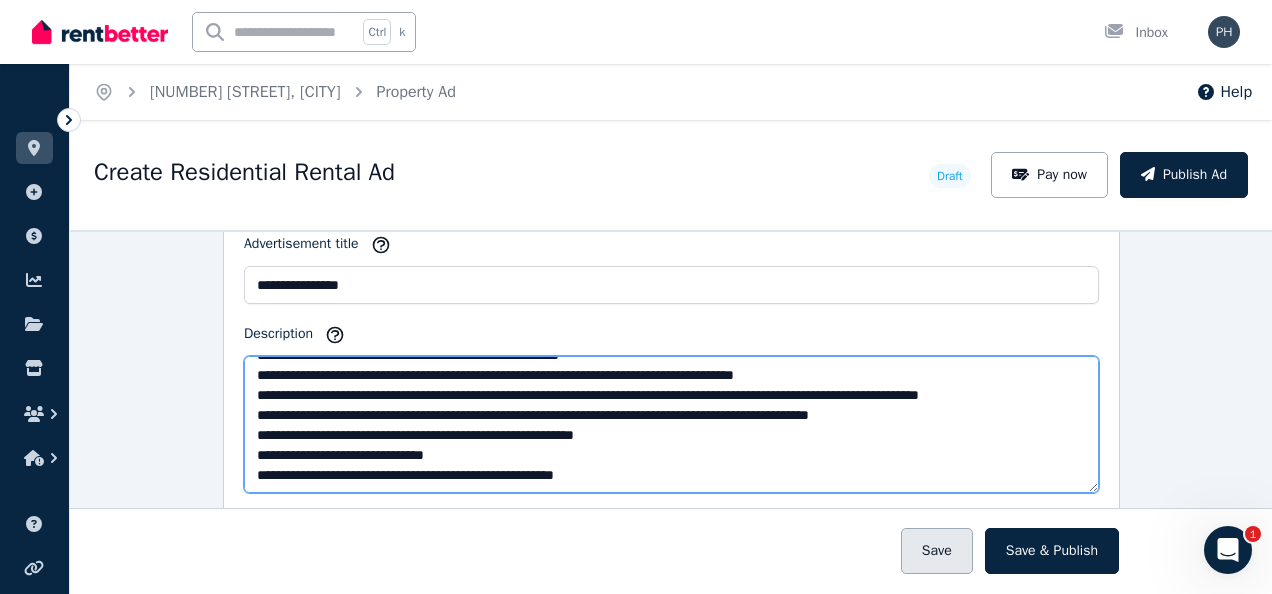 type on "**********" 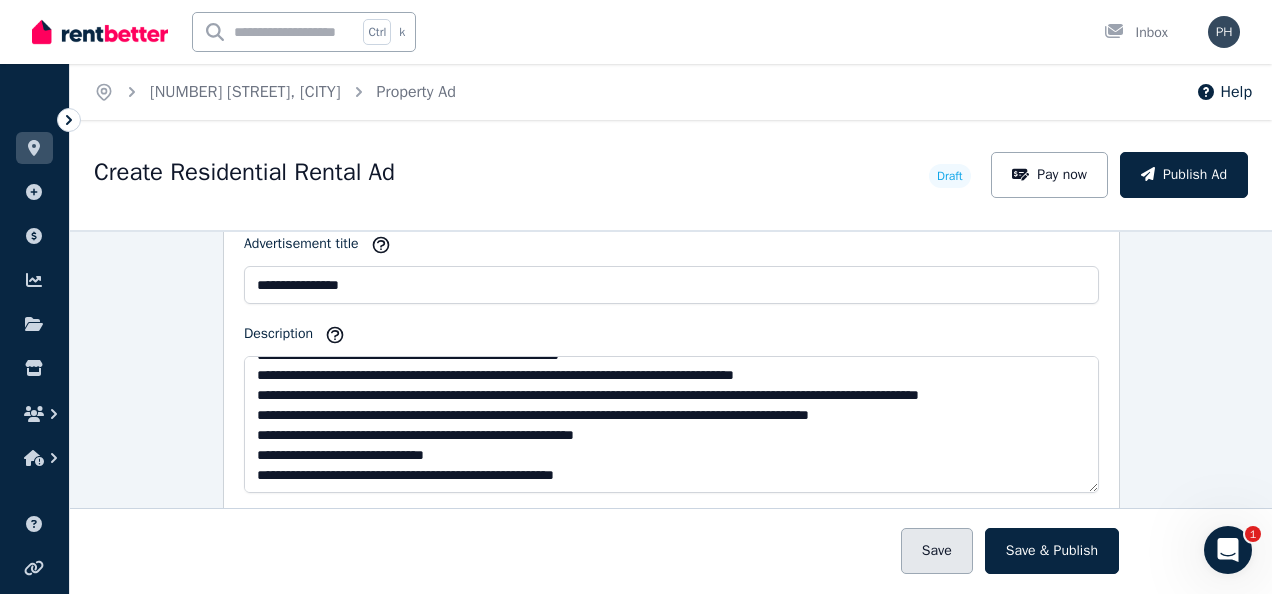 click on "Save" at bounding box center (937, 551) 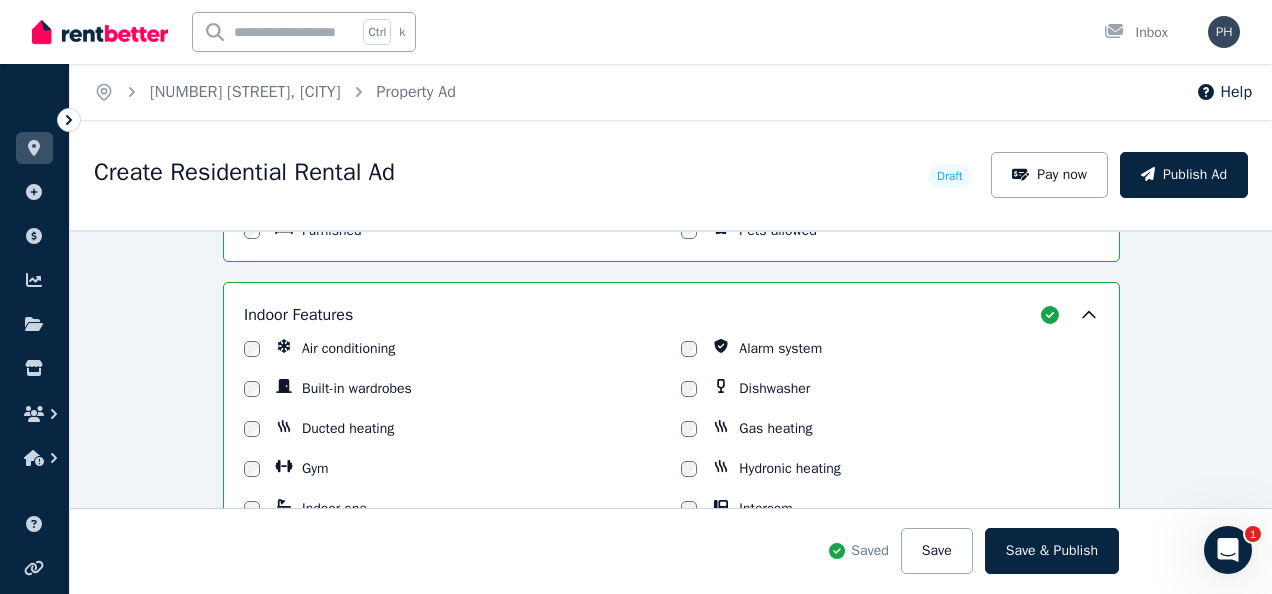 scroll, scrollTop: 1774, scrollLeft: 0, axis: vertical 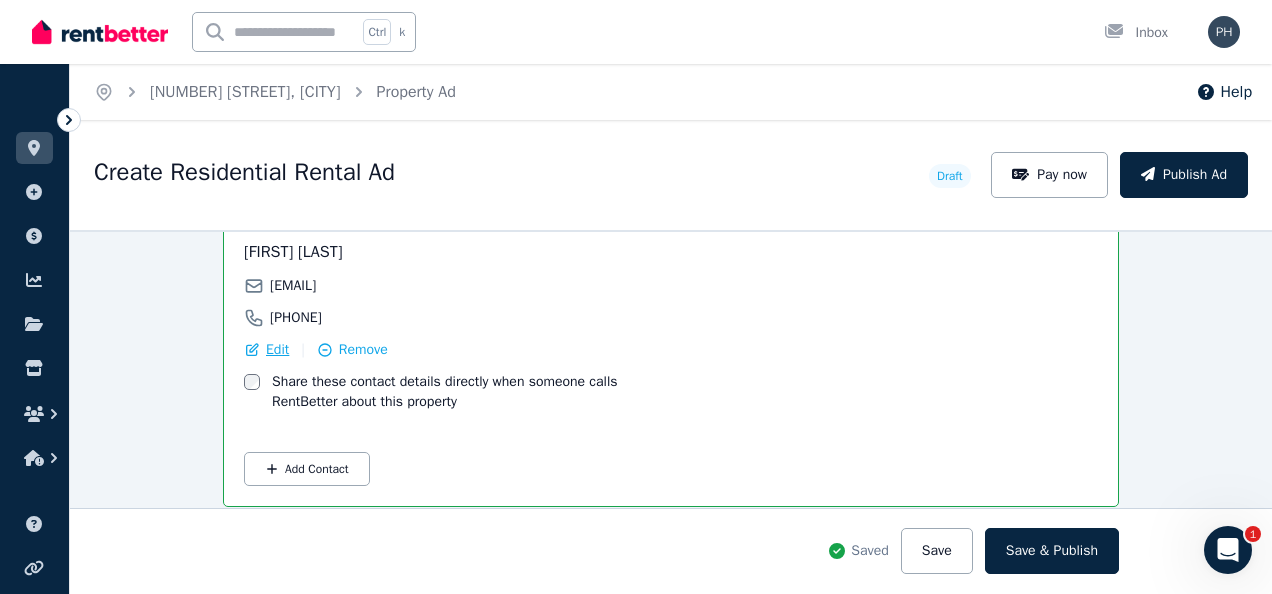 click on "Edit" at bounding box center [277, 350] 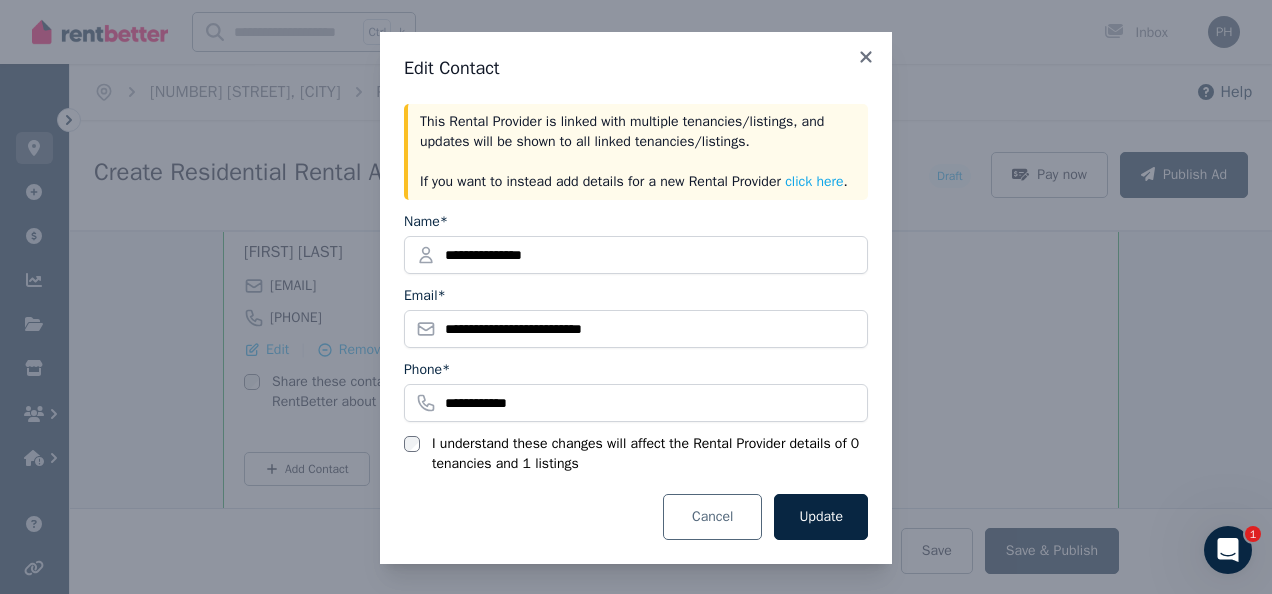 click on "Cancel" at bounding box center [712, 517] 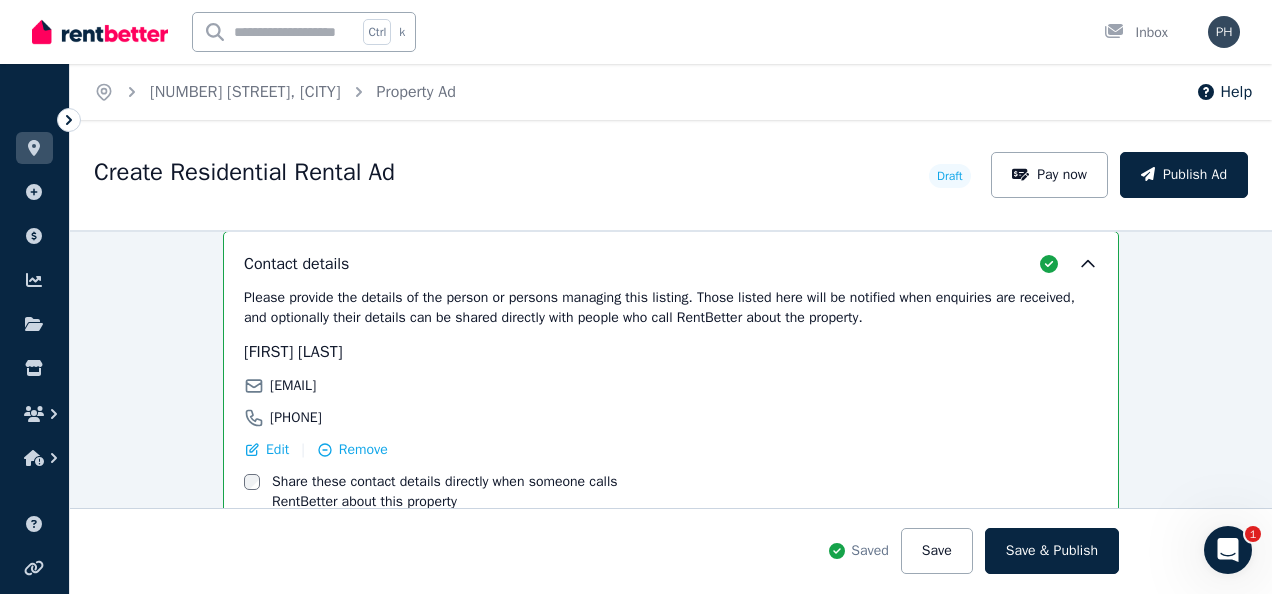 scroll, scrollTop: 3274, scrollLeft: 0, axis: vertical 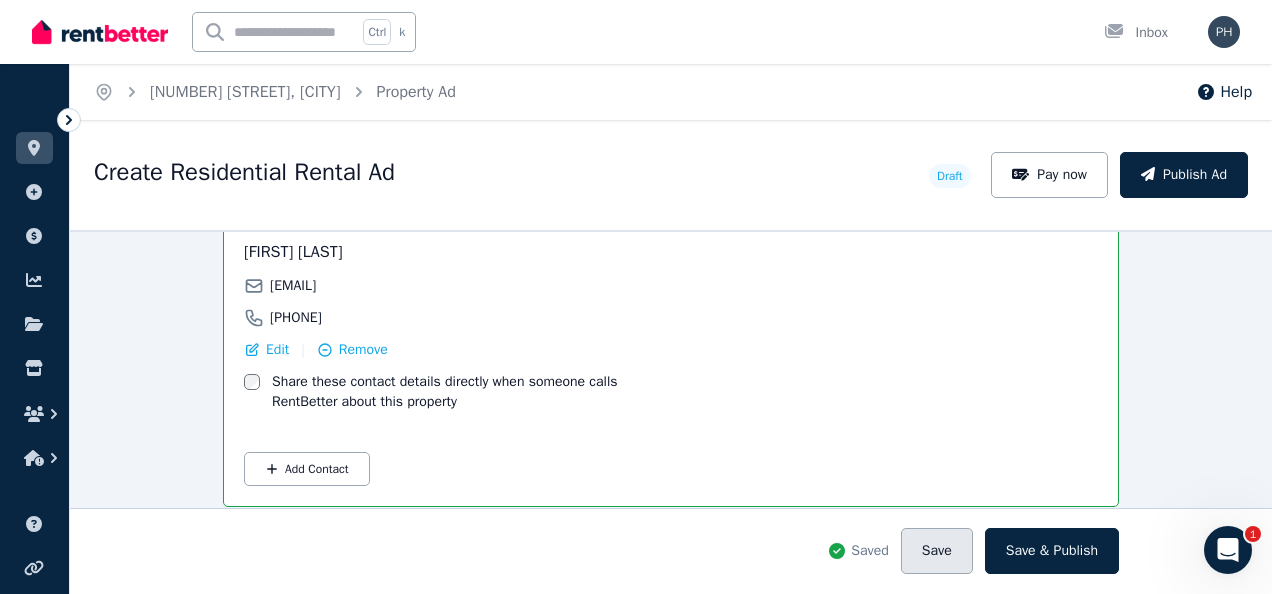 click on "Save" at bounding box center (937, 551) 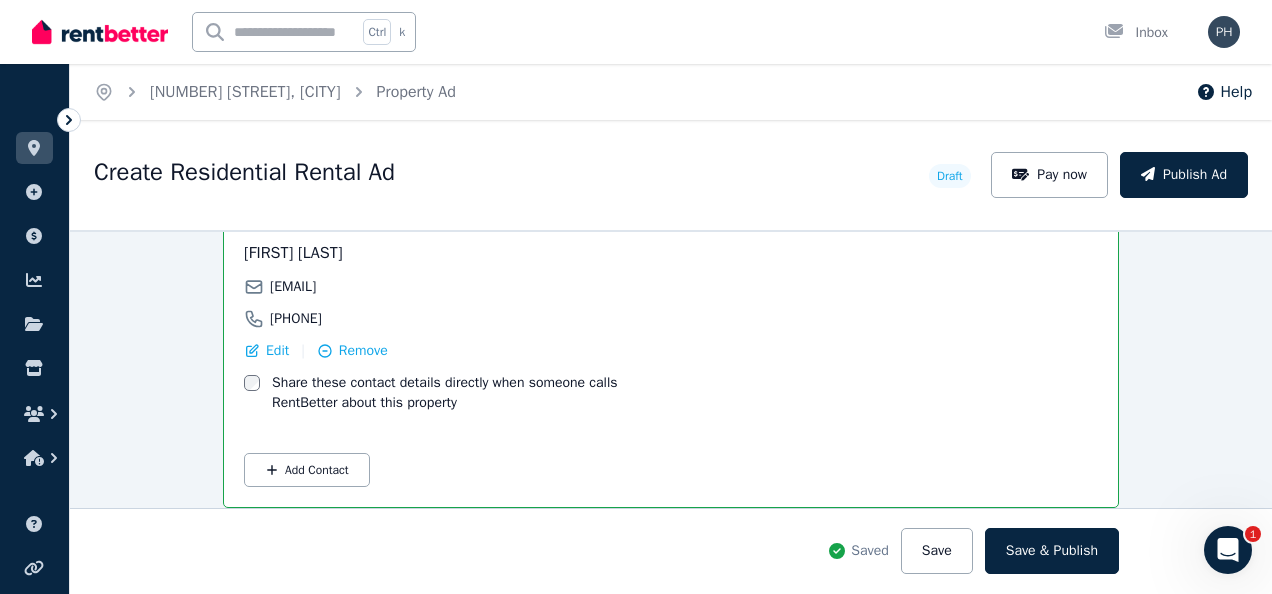 scroll, scrollTop: 3274, scrollLeft: 0, axis: vertical 